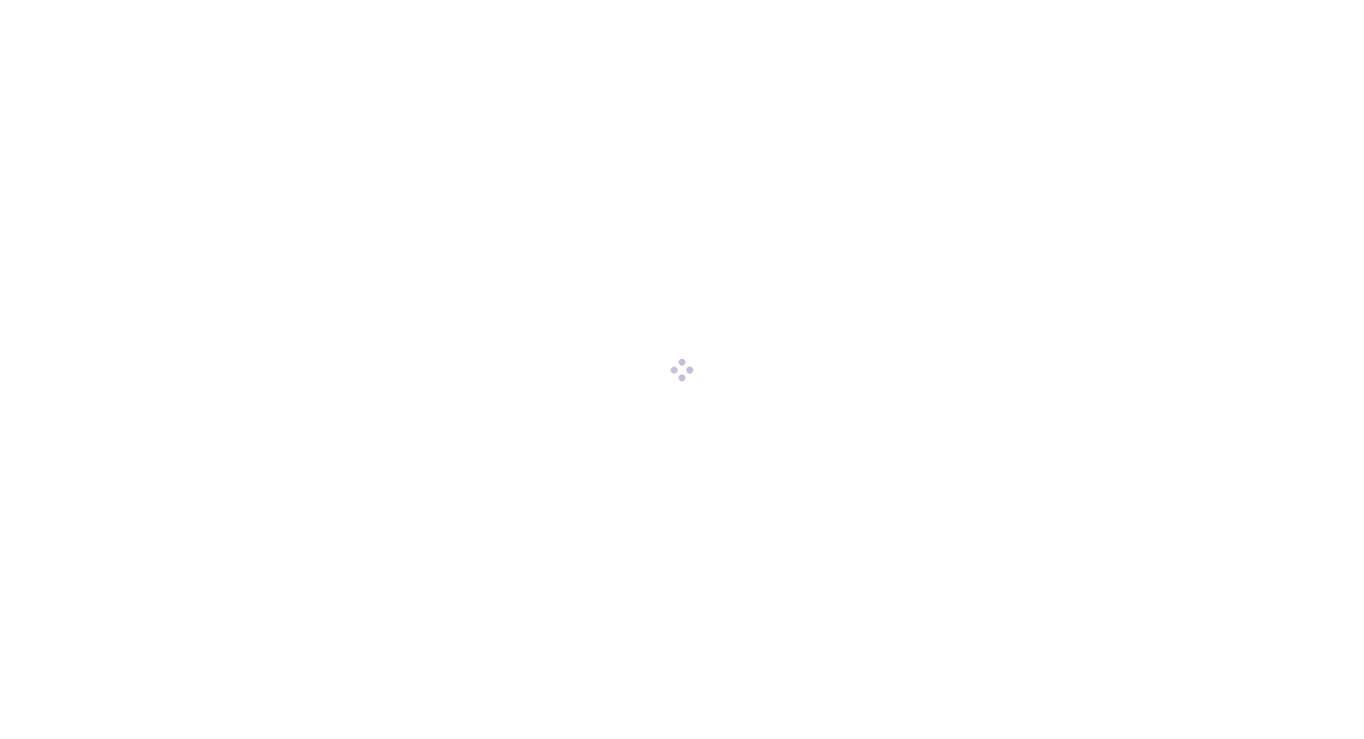scroll, scrollTop: 0, scrollLeft: 0, axis: both 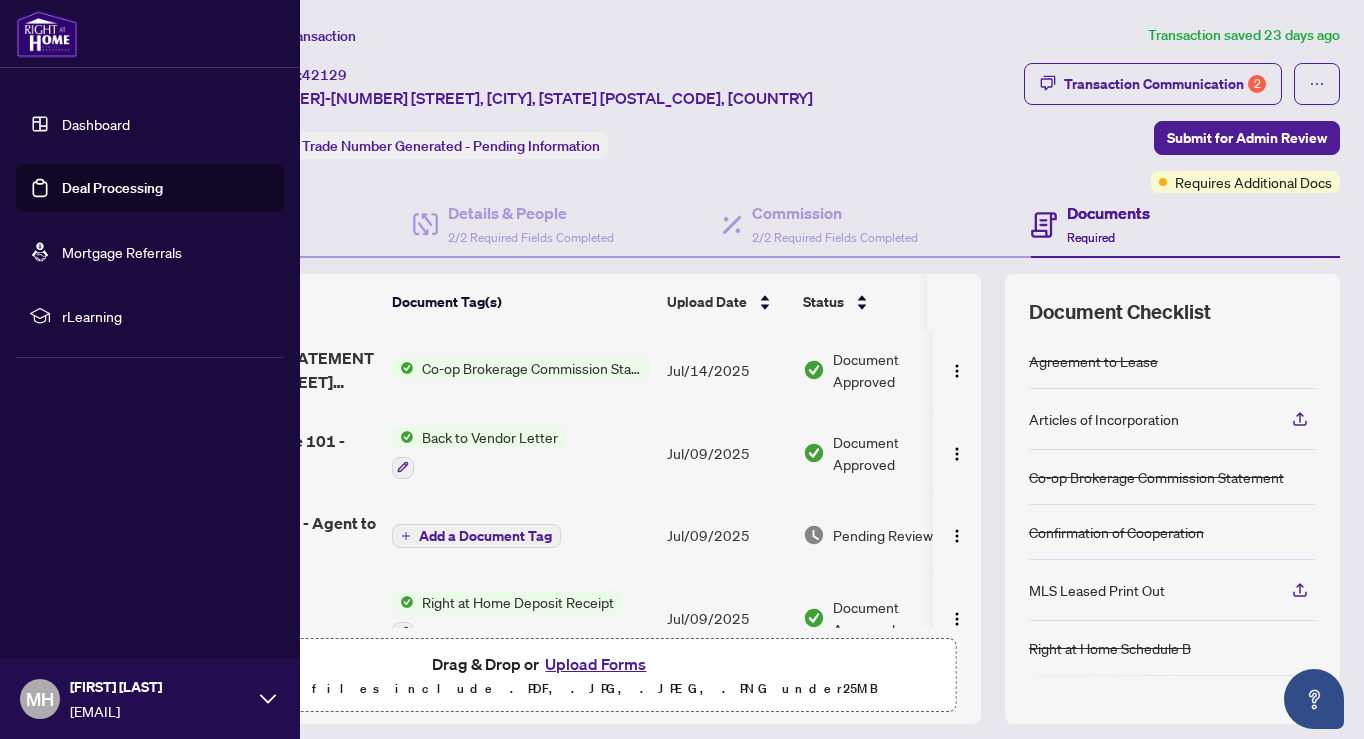 click on "Dashboard" at bounding box center [96, 124] 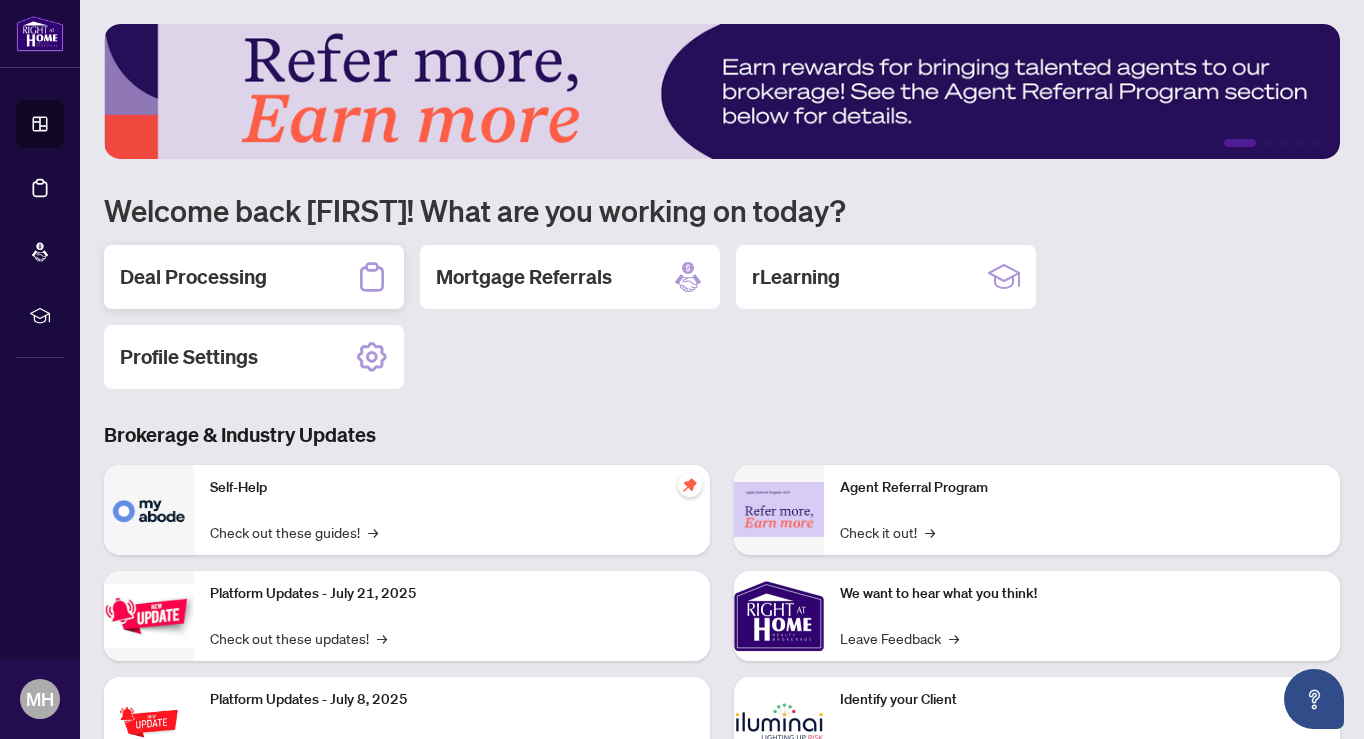 click on "Deal Processing" at bounding box center [254, 277] 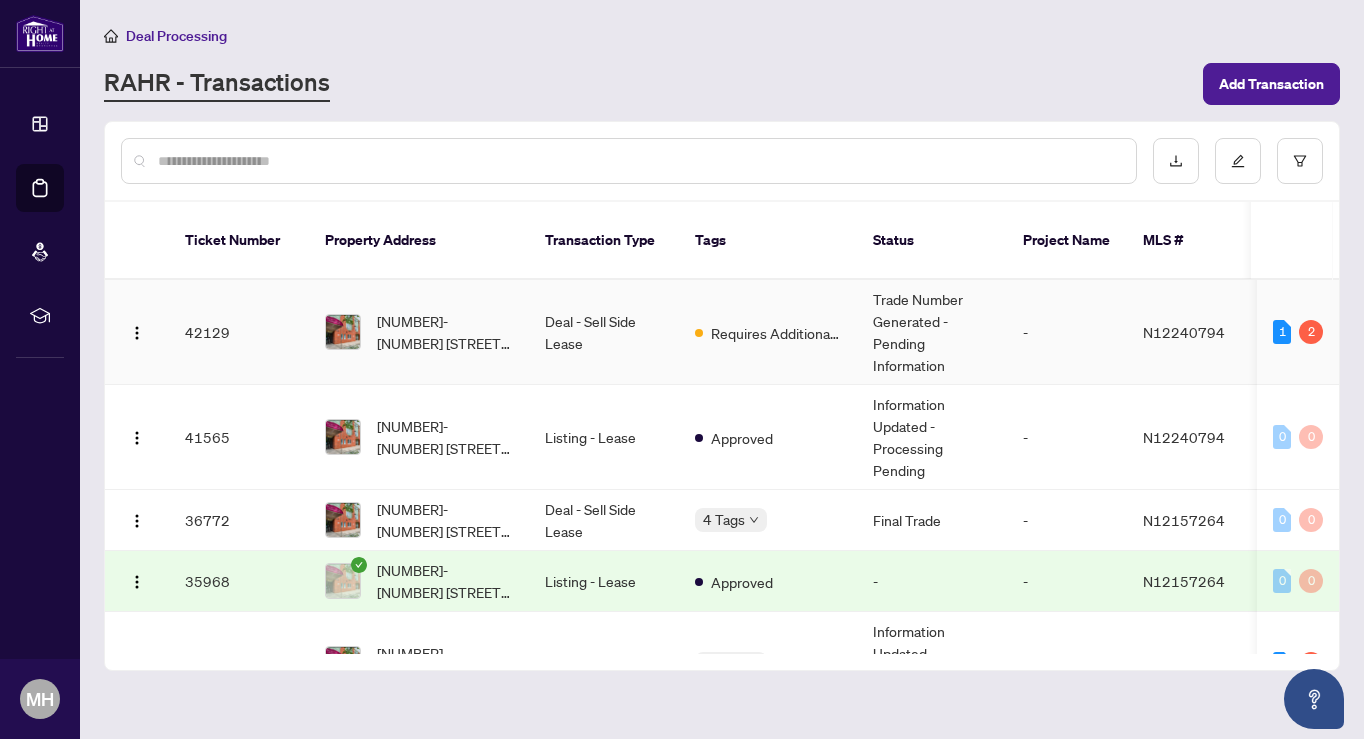 click on "[NUMBER]-[NUMBER] [STREET], [CITY], [STATE] [POSTAL_CODE], [COUNTRY]" at bounding box center (445, 332) 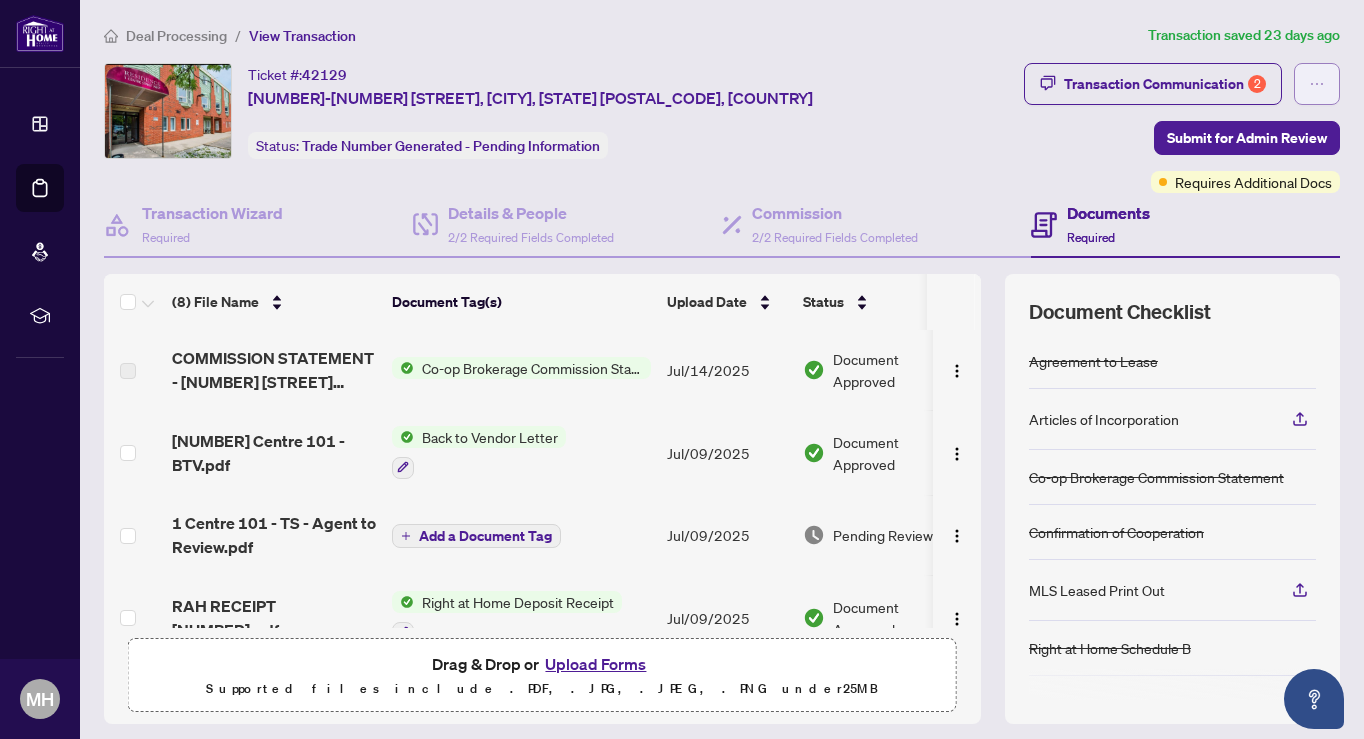 click at bounding box center [1317, 84] 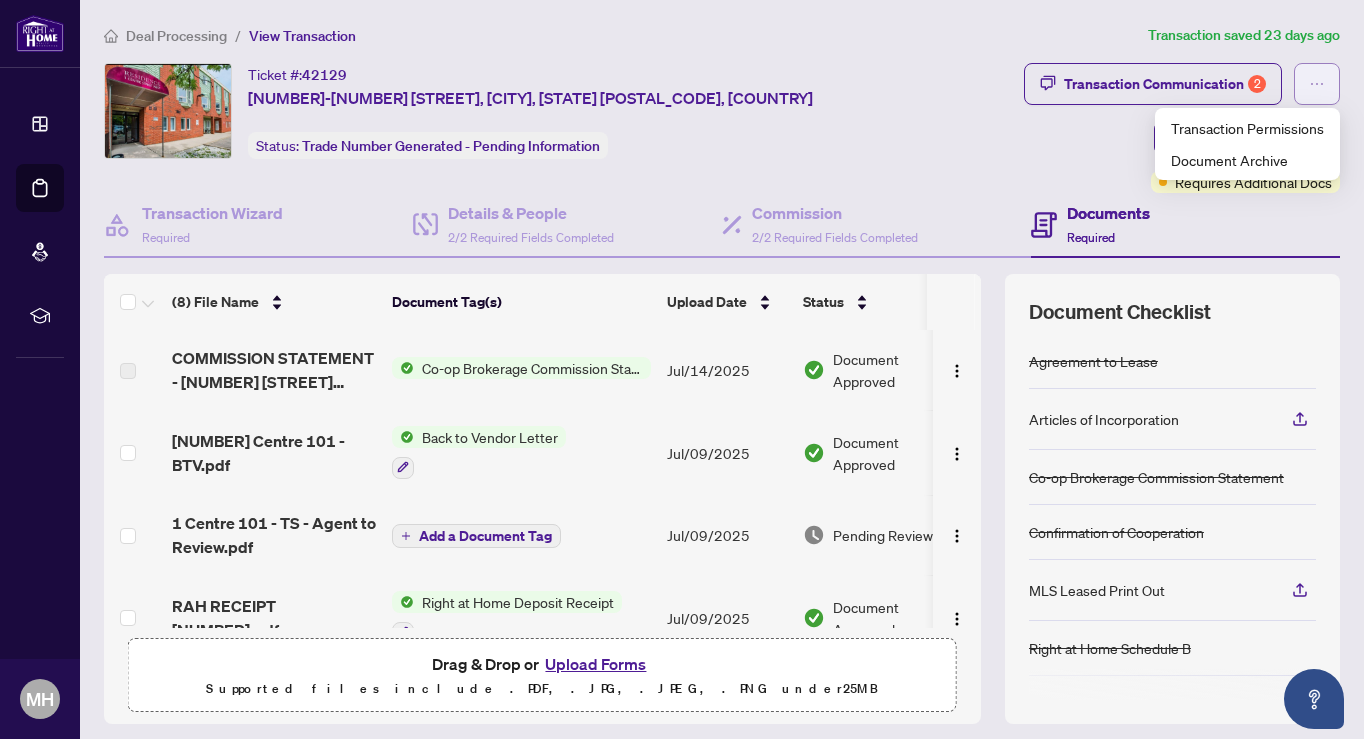 click at bounding box center (1317, 84) 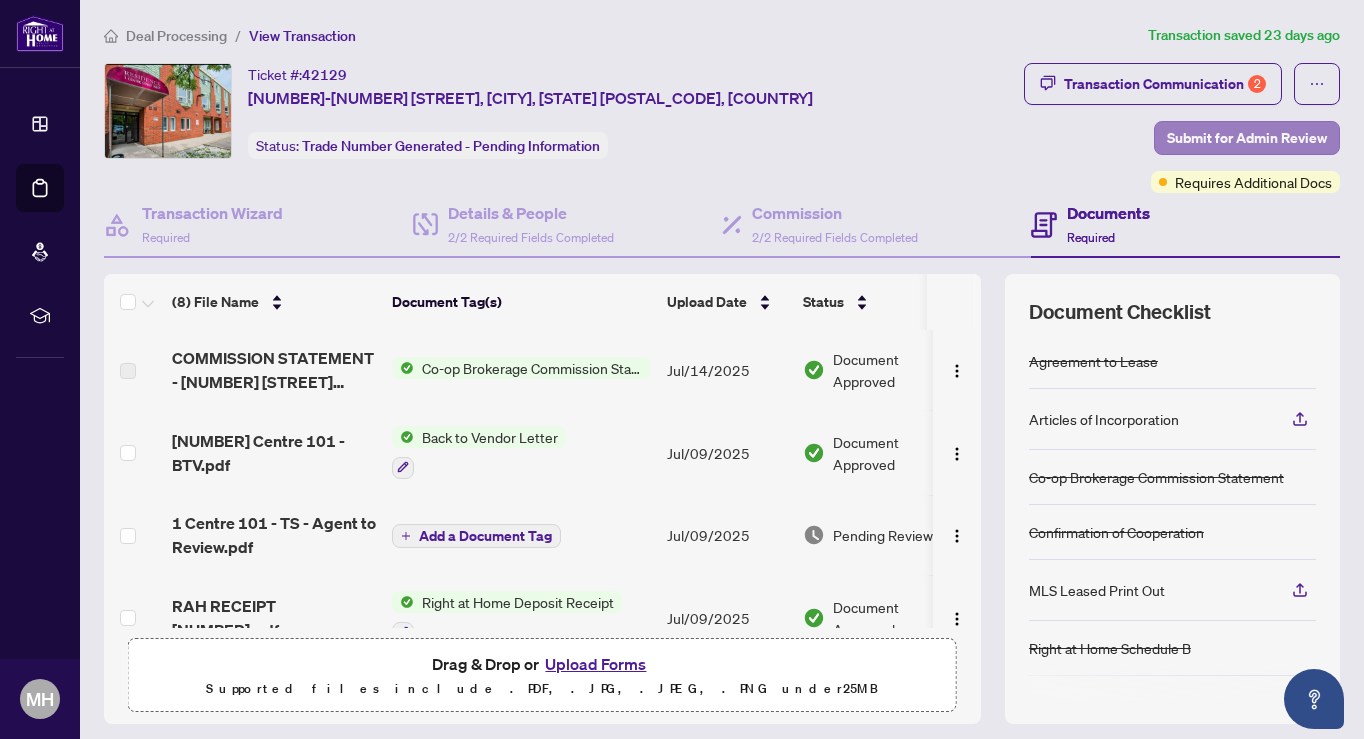 click on "Submit for Admin Review" at bounding box center (1247, 138) 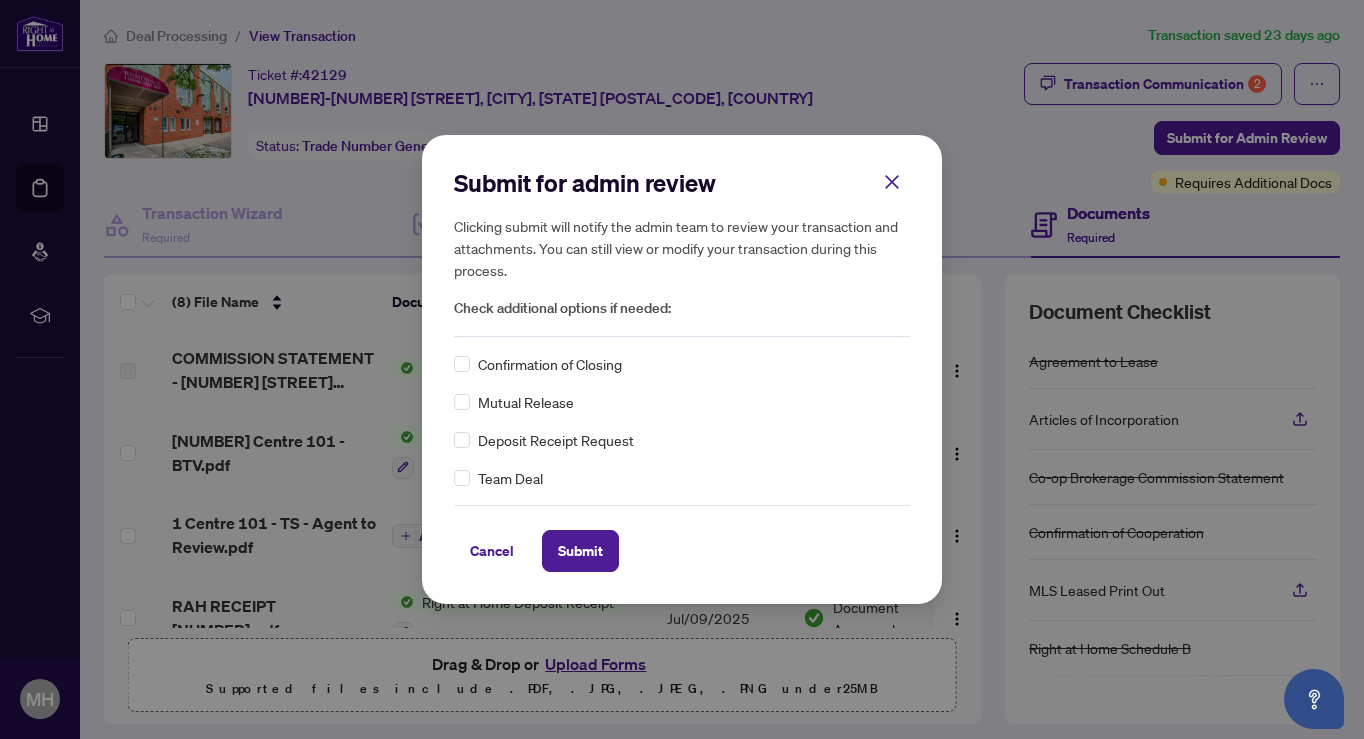 scroll, scrollTop: 0, scrollLeft: 0, axis: both 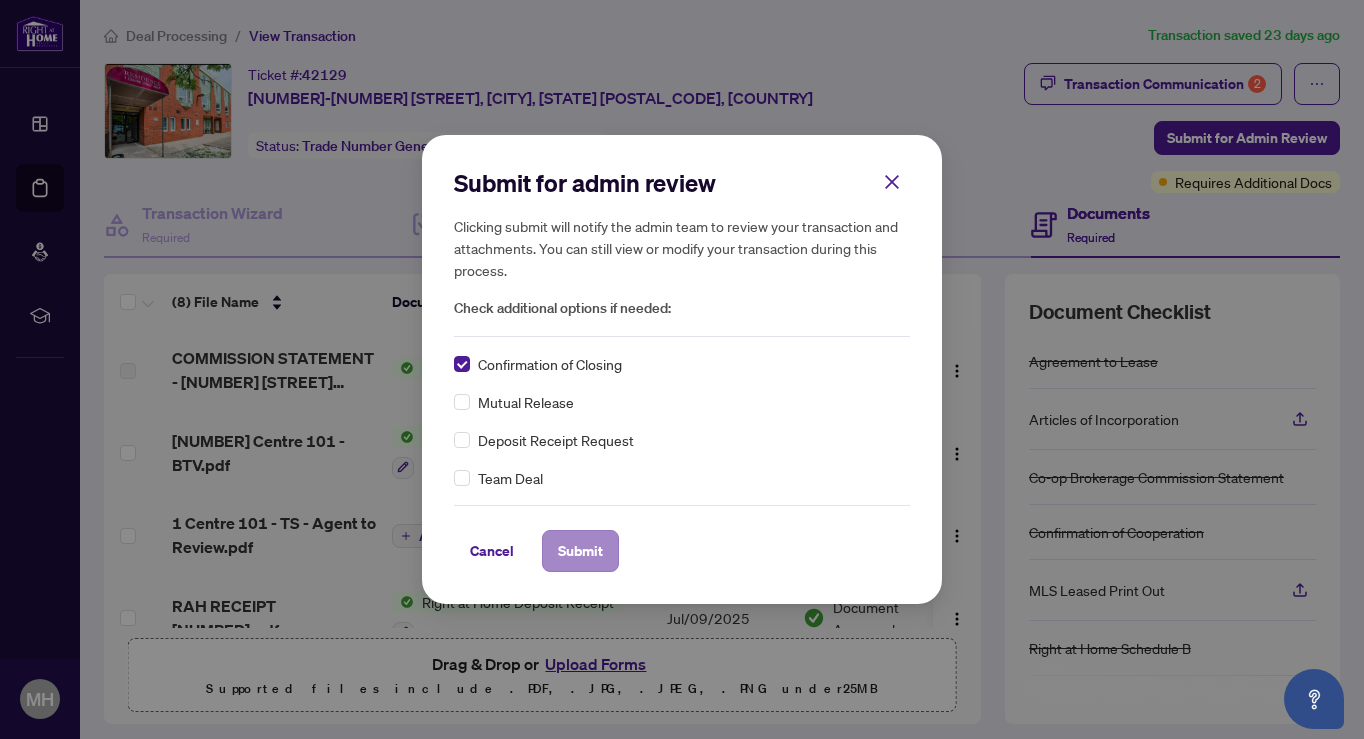 click on "Submit" at bounding box center (580, 551) 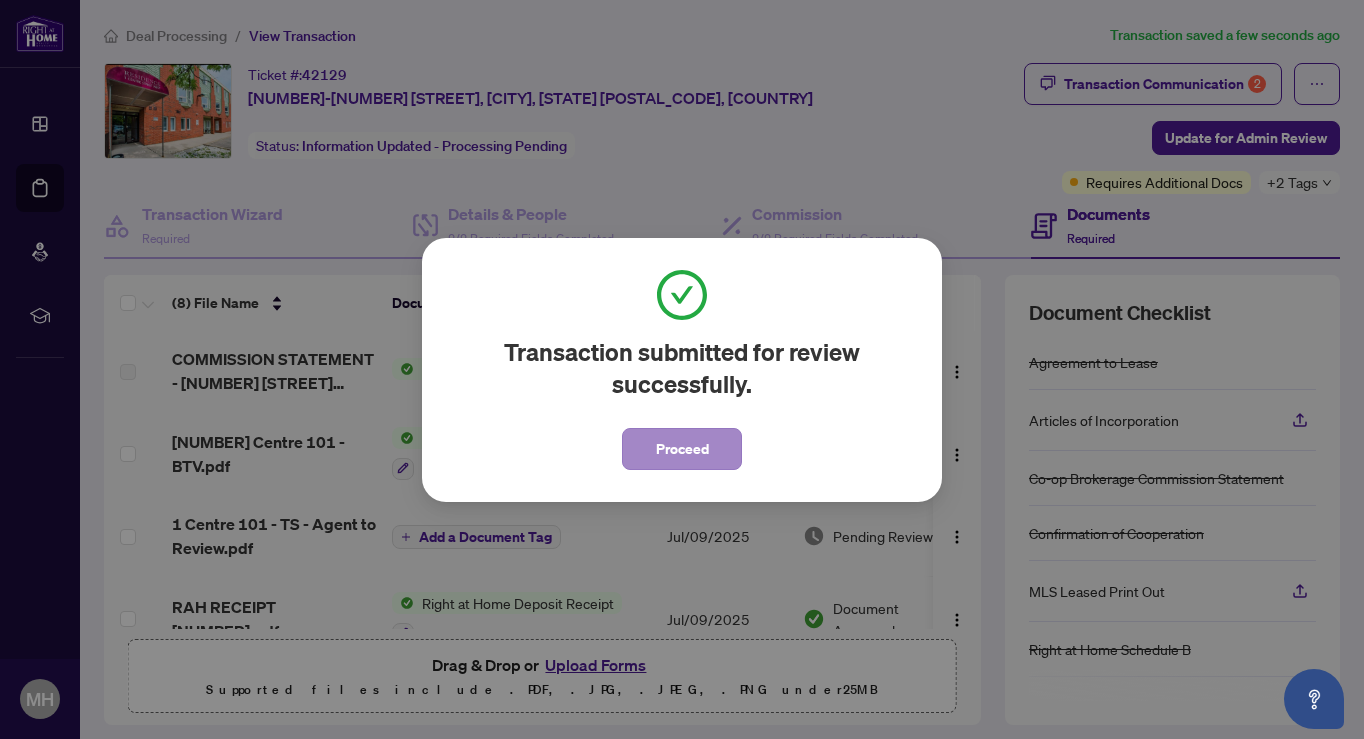 click on "Proceed" at bounding box center [682, 449] 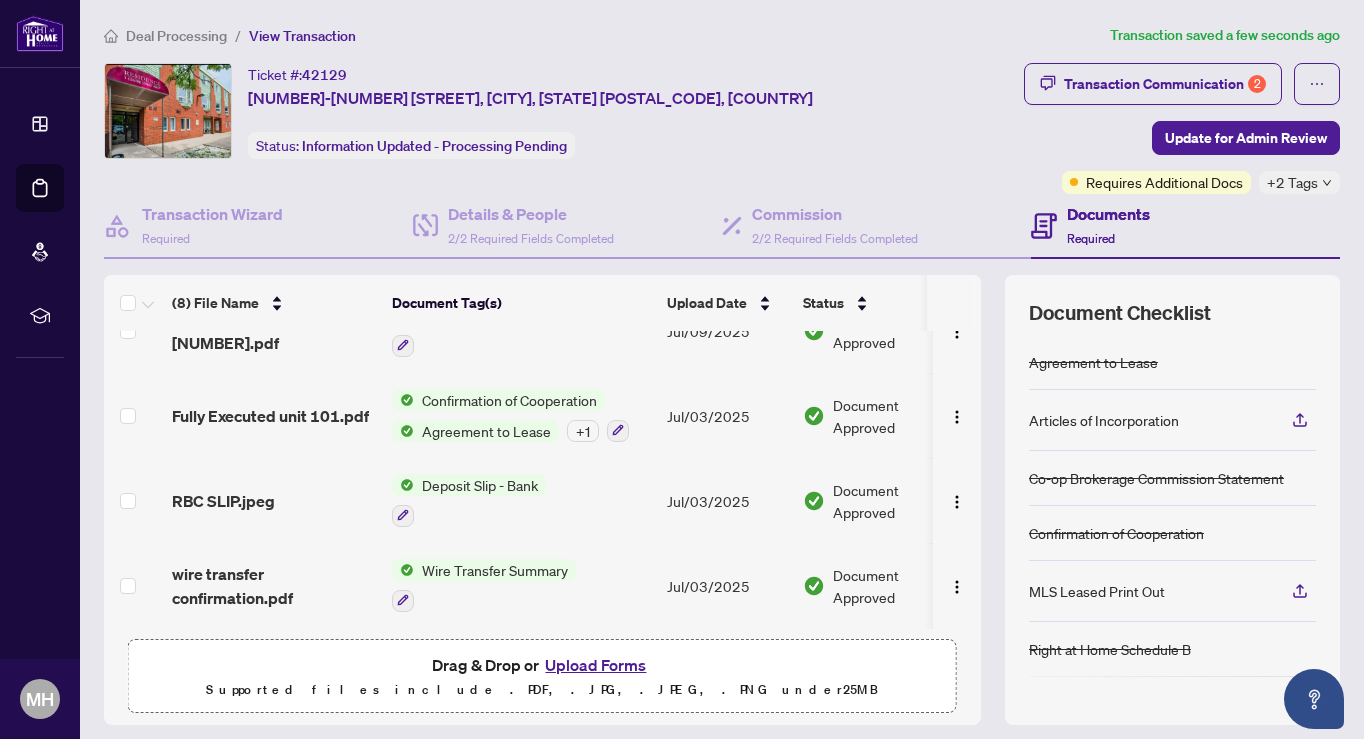 scroll, scrollTop: 379, scrollLeft: 0, axis: vertical 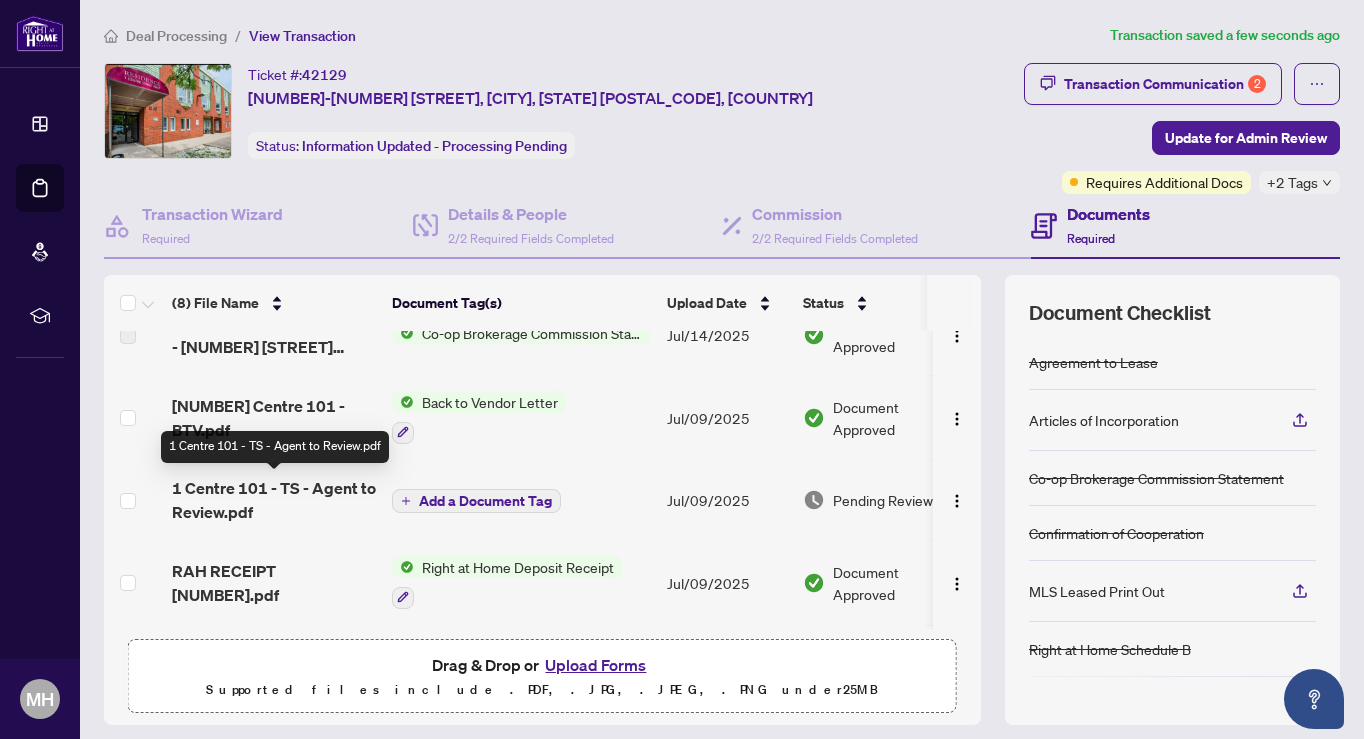 click on "1 Centre 101 - TS - Agent to Review.pdf" at bounding box center (274, 500) 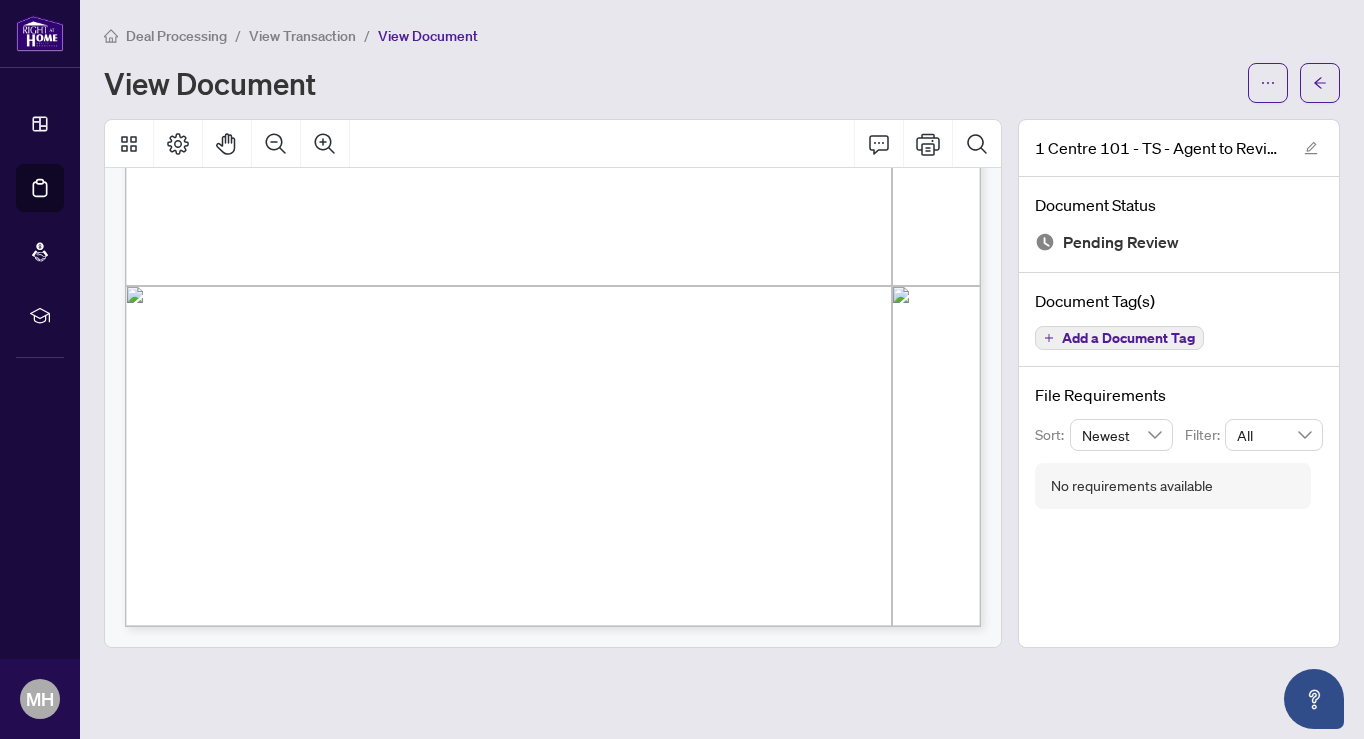 scroll, scrollTop: 673, scrollLeft: 0, axis: vertical 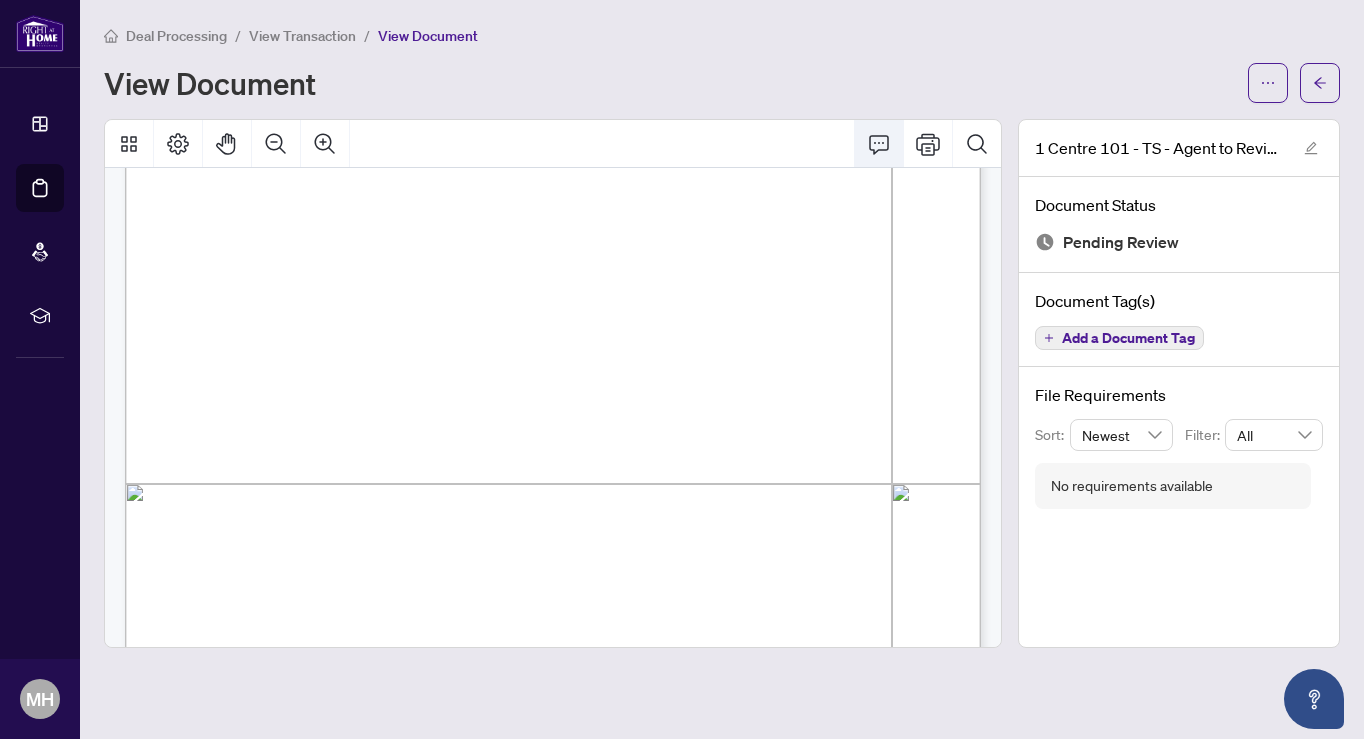 click 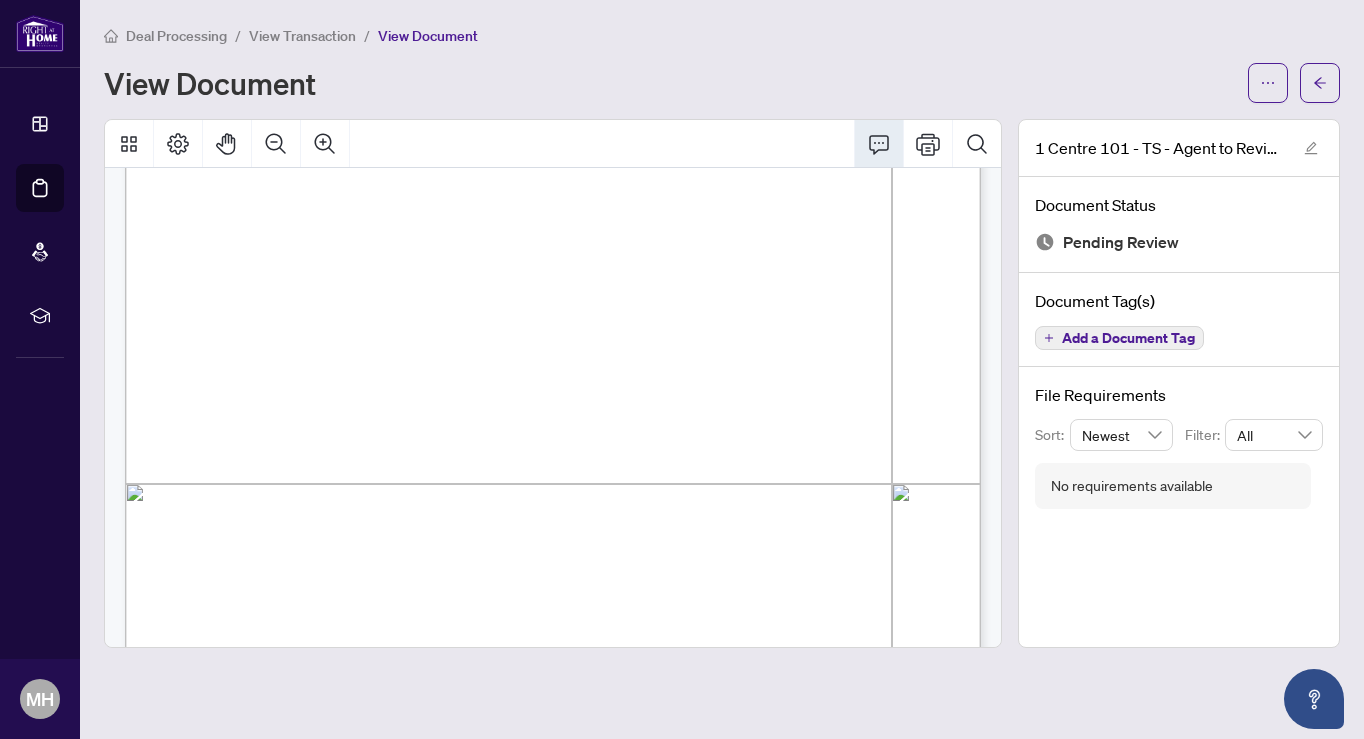 click at bounding box center (553, 144) 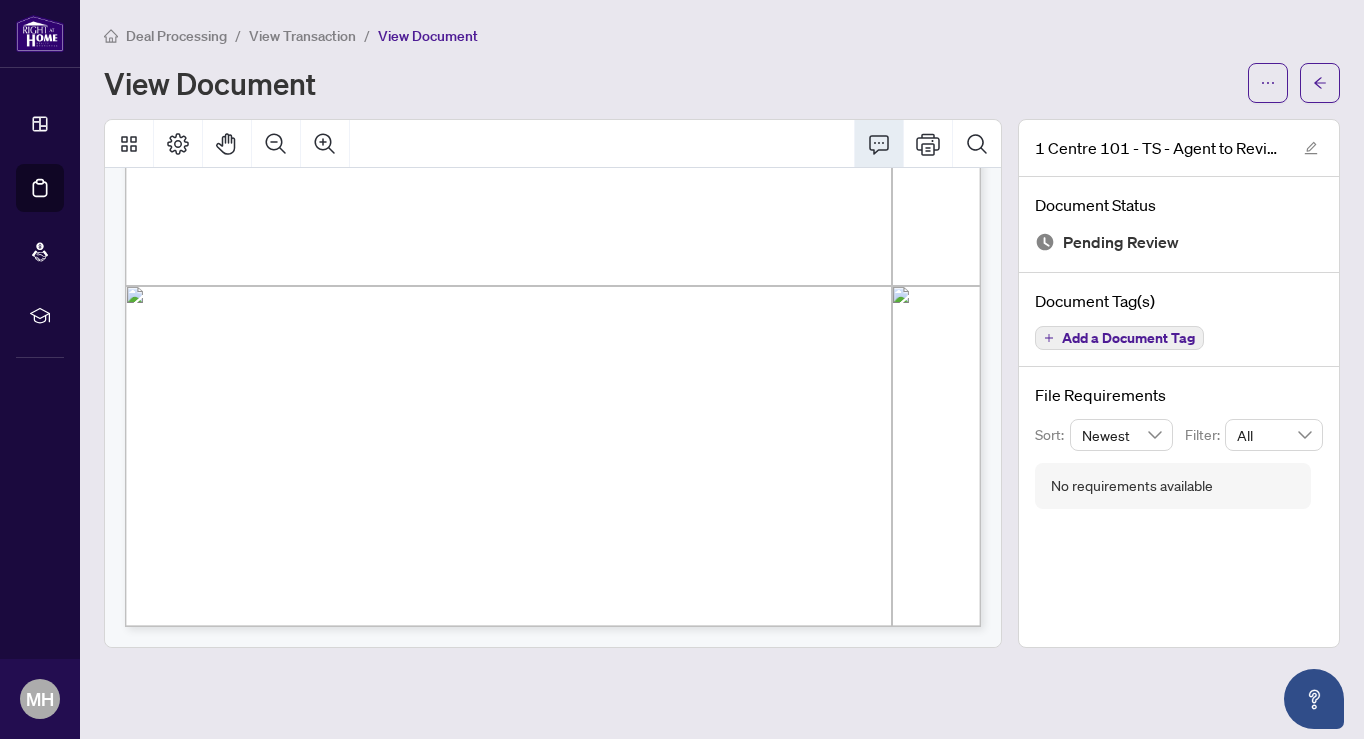 scroll, scrollTop: 669, scrollLeft: 0, axis: vertical 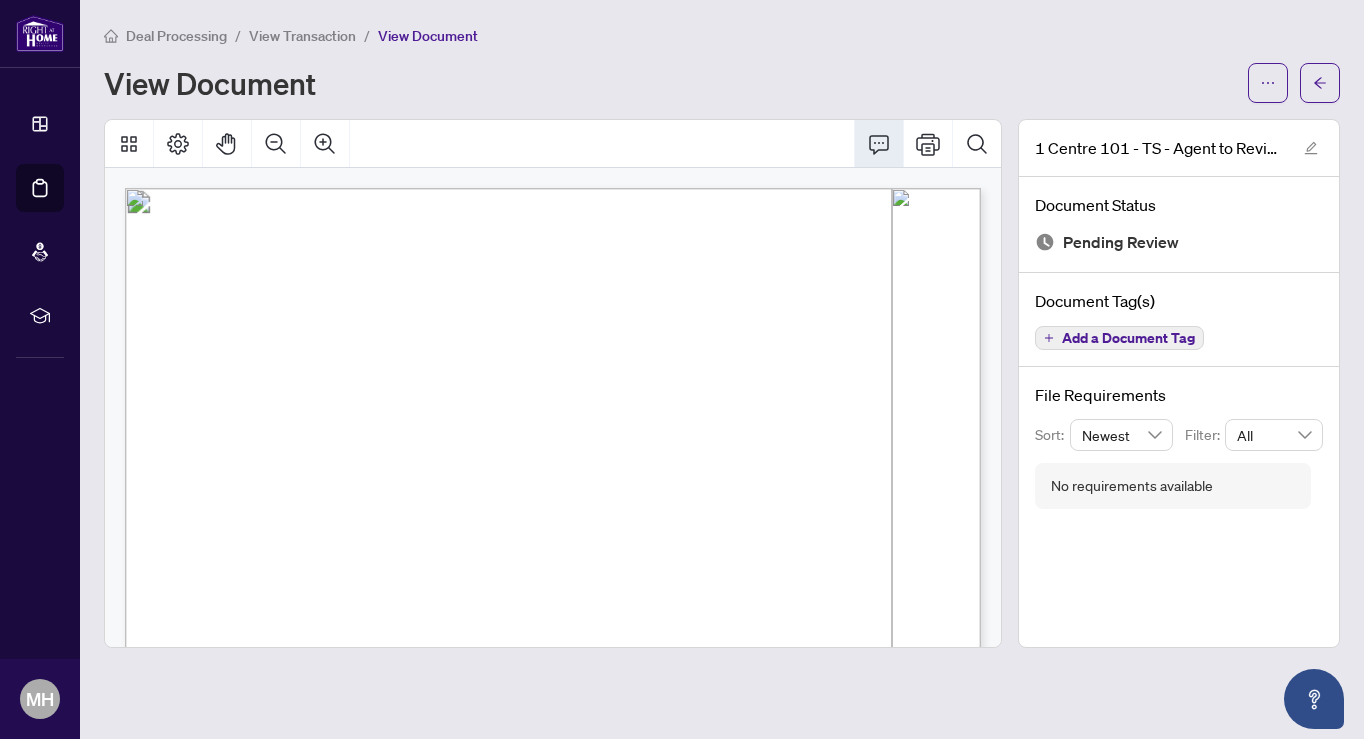 click 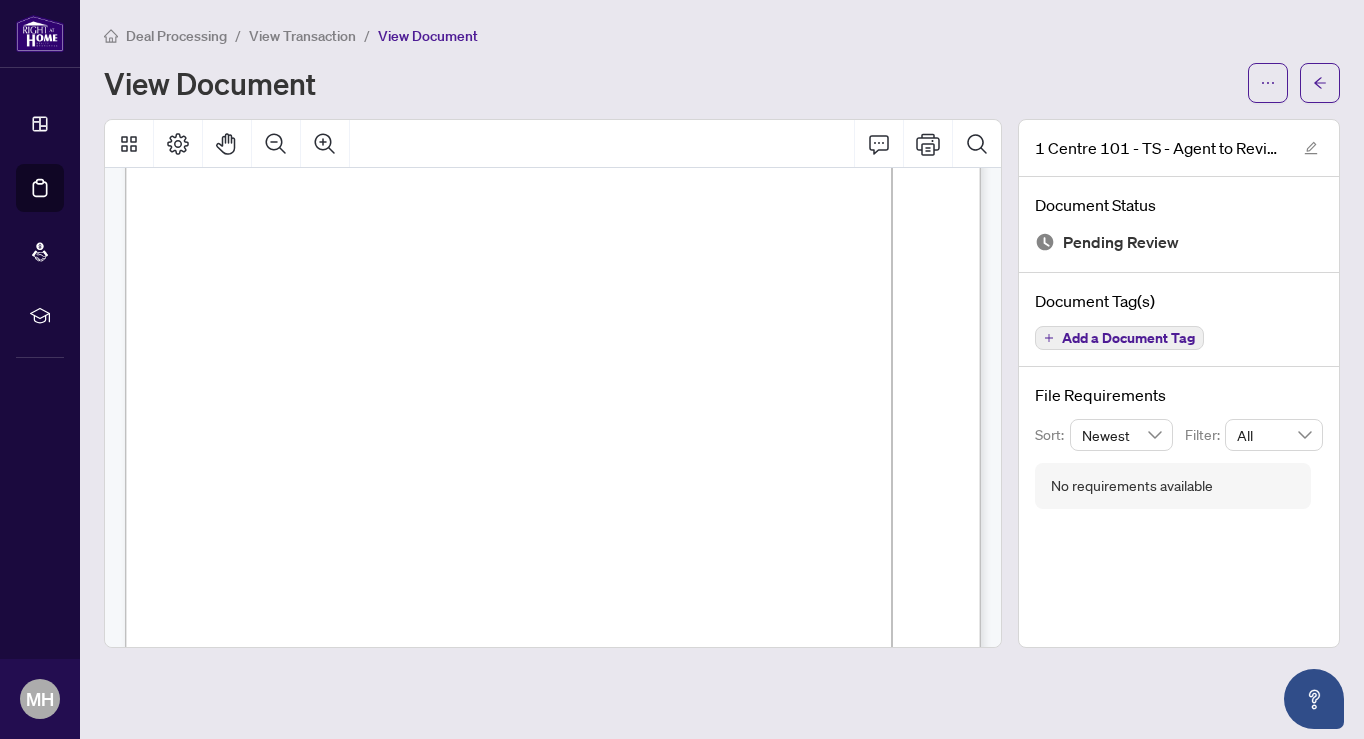 scroll, scrollTop: 3, scrollLeft: 0, axis: vertical 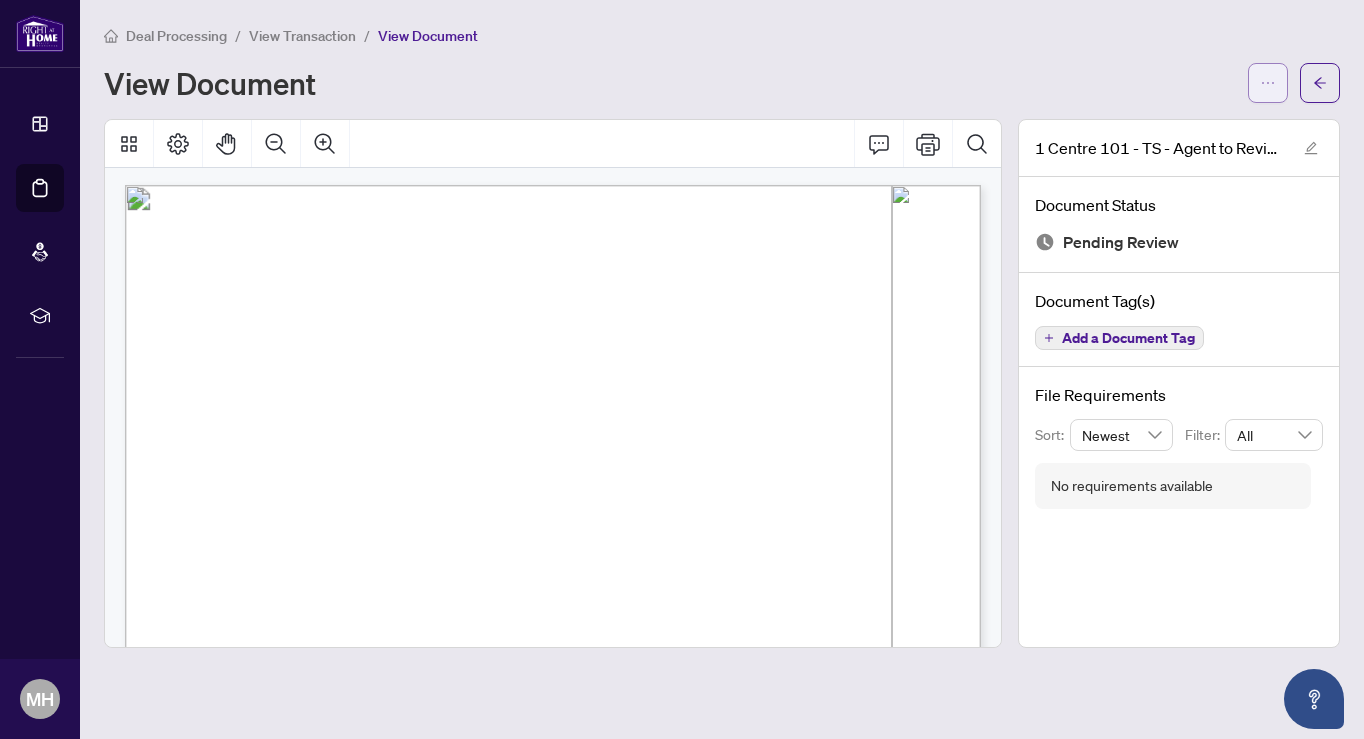 click at bounding box center (1268, 83) 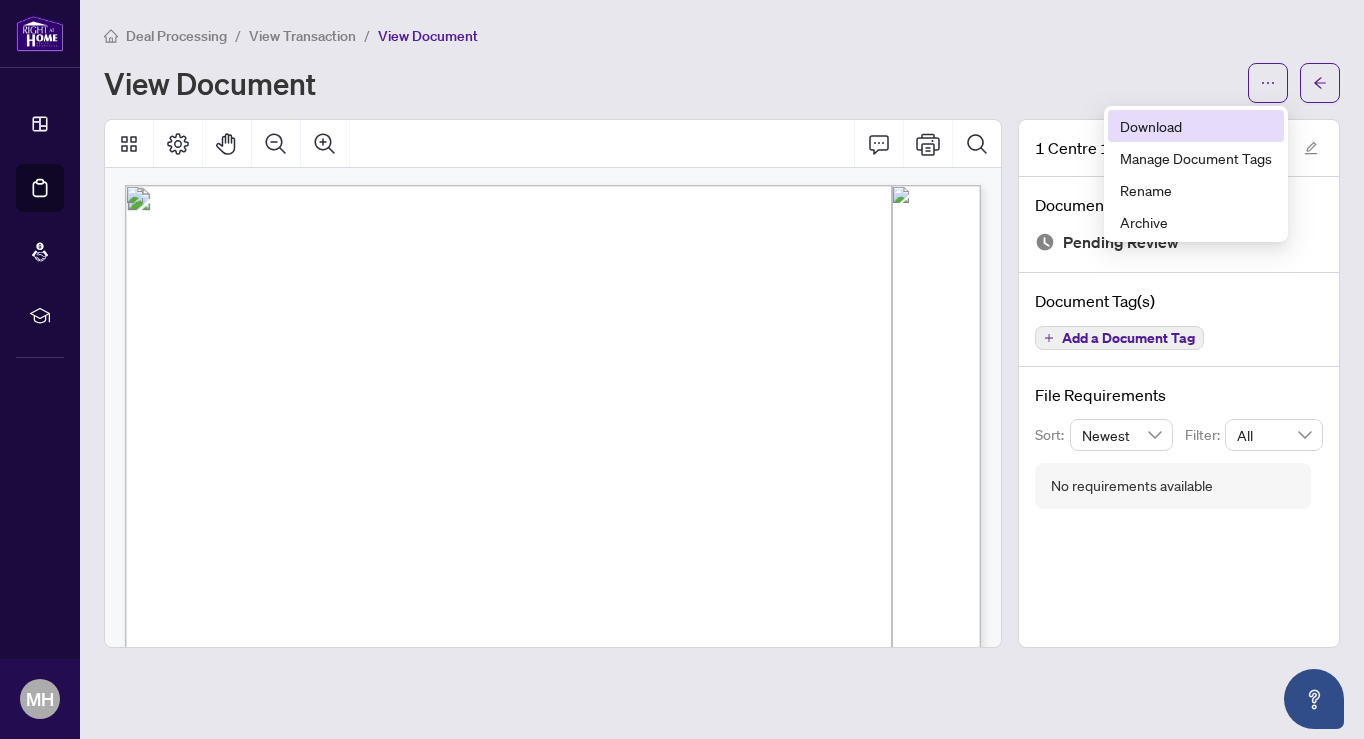 click on "Download" at bounding box center [1196, 126] 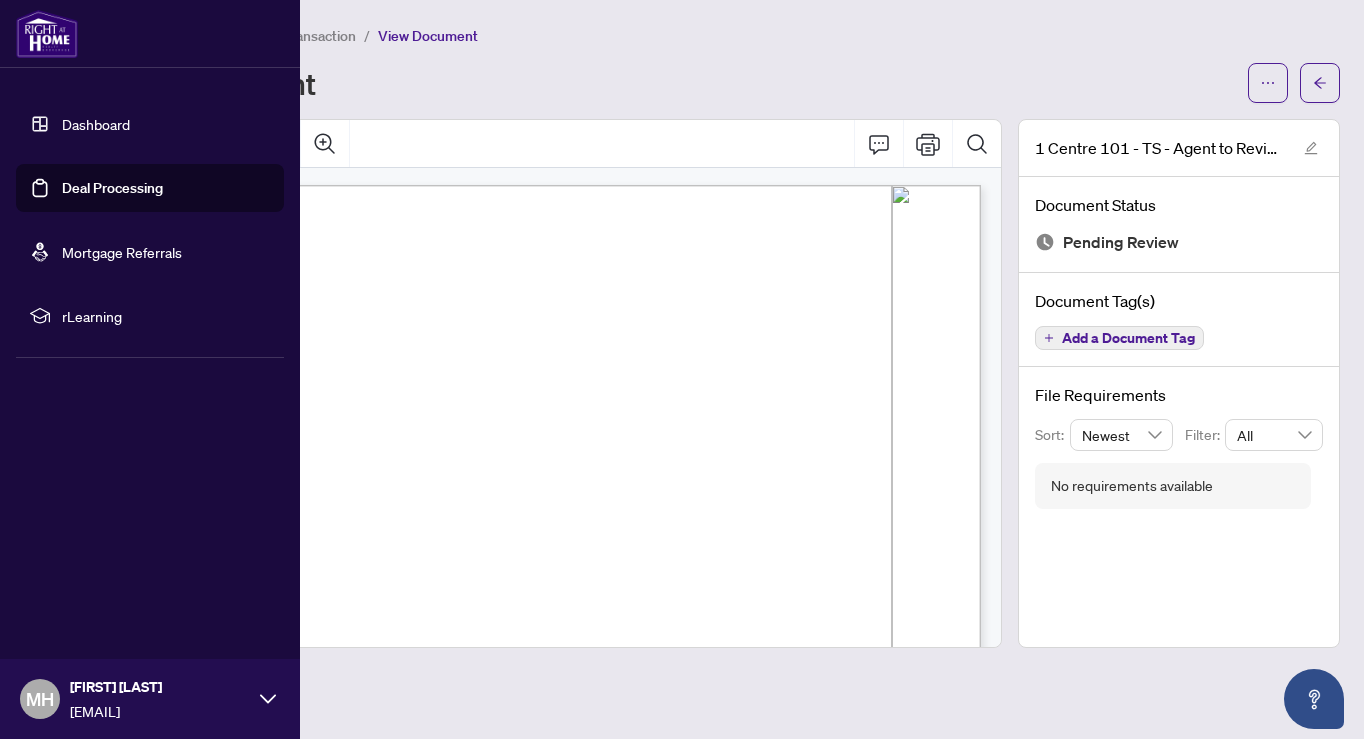 click on "Deal Processing" at bounding box center [112, 188] 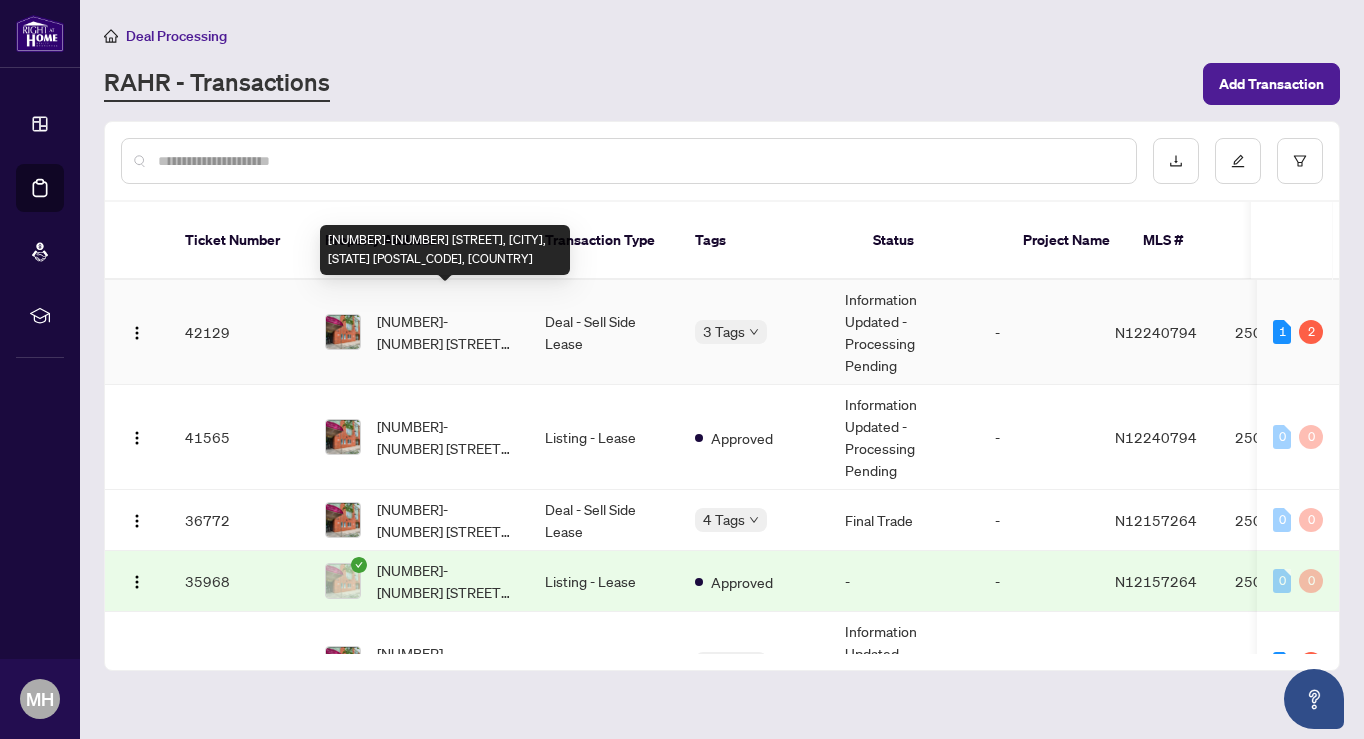 click on "[NUMBER]-[NUMBER] [STREET], [CITY], [STATE] [POSTAL_CODE], [COUNTRY]" at bounding box center [445, 332] 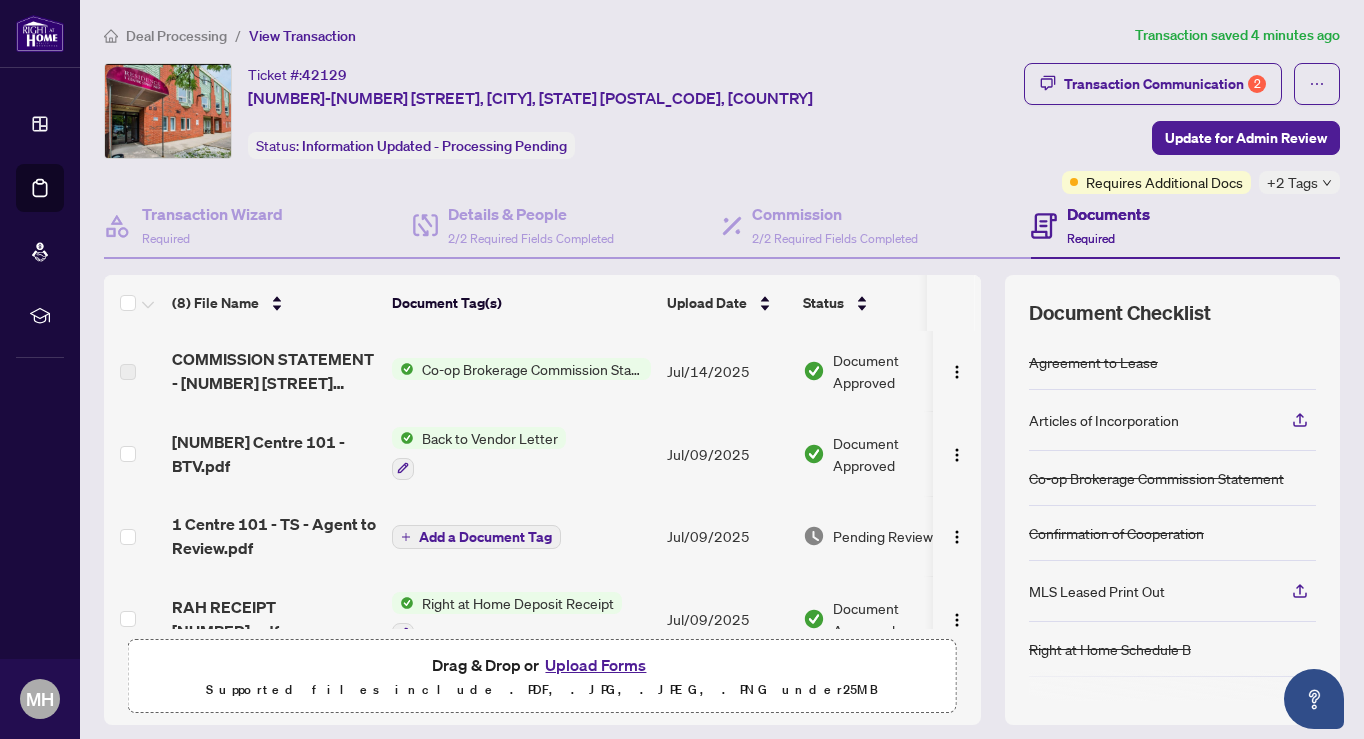 click on "Upload Forms" at bounding box center (595, 665) 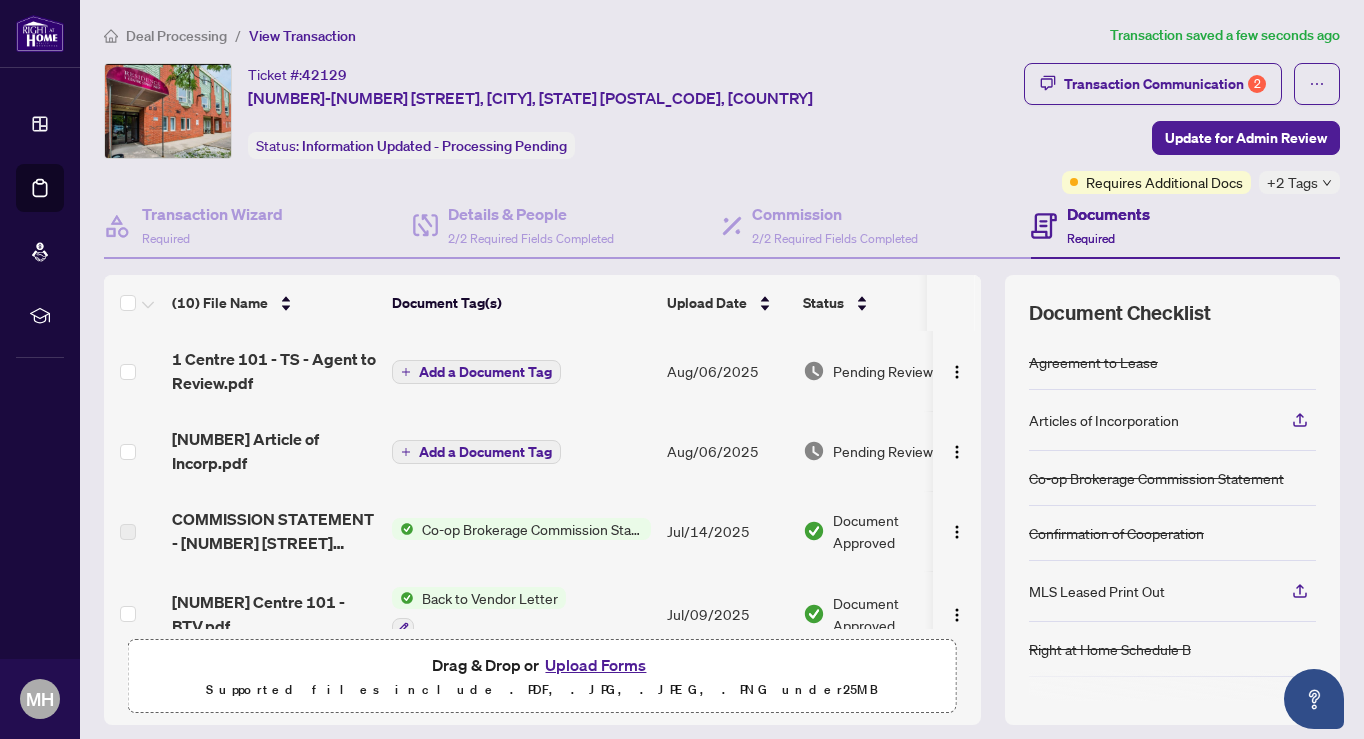 scroll, scrollTop: 0, scrollLeft: 0, axis: both 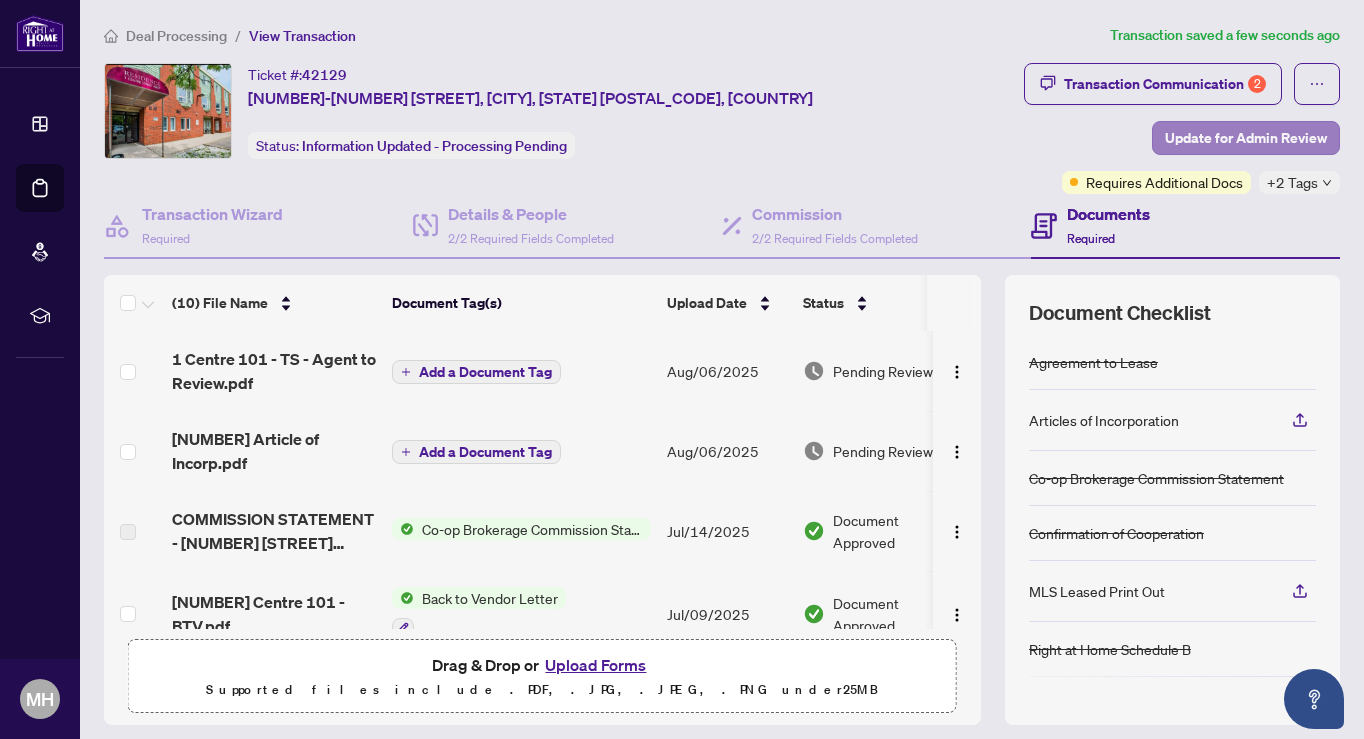click on "Update for Admin Review" at bounding box center (1246, 138) 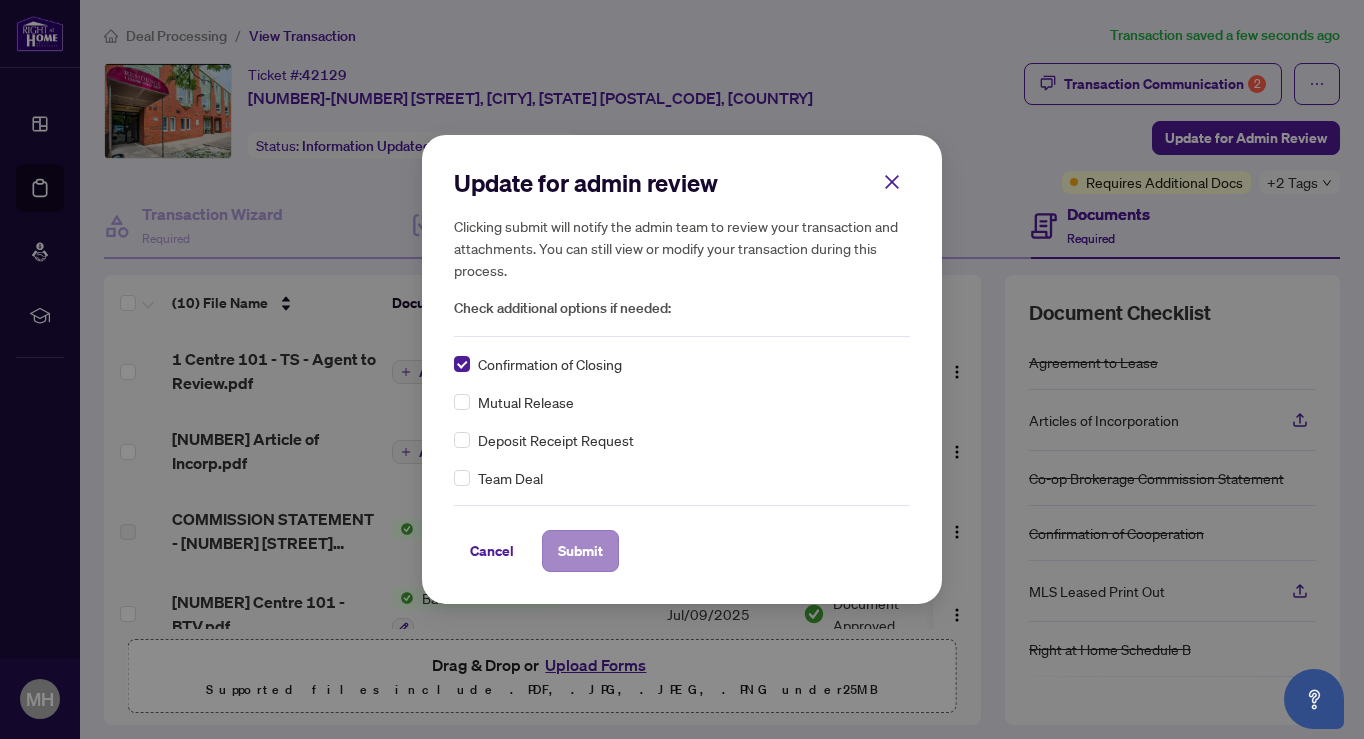 click on "Submit" at bounding box center [580, 551] 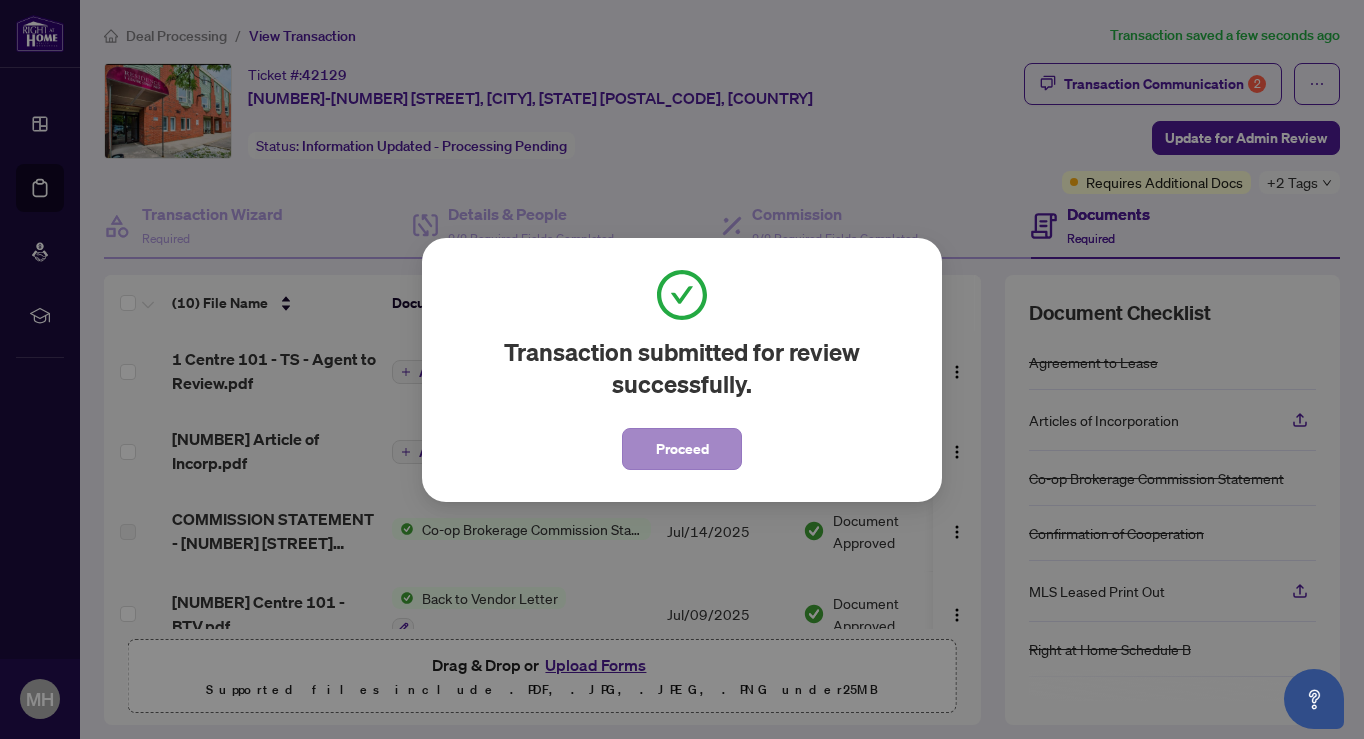 click on "Proceed" at bounding box center [682, 449] 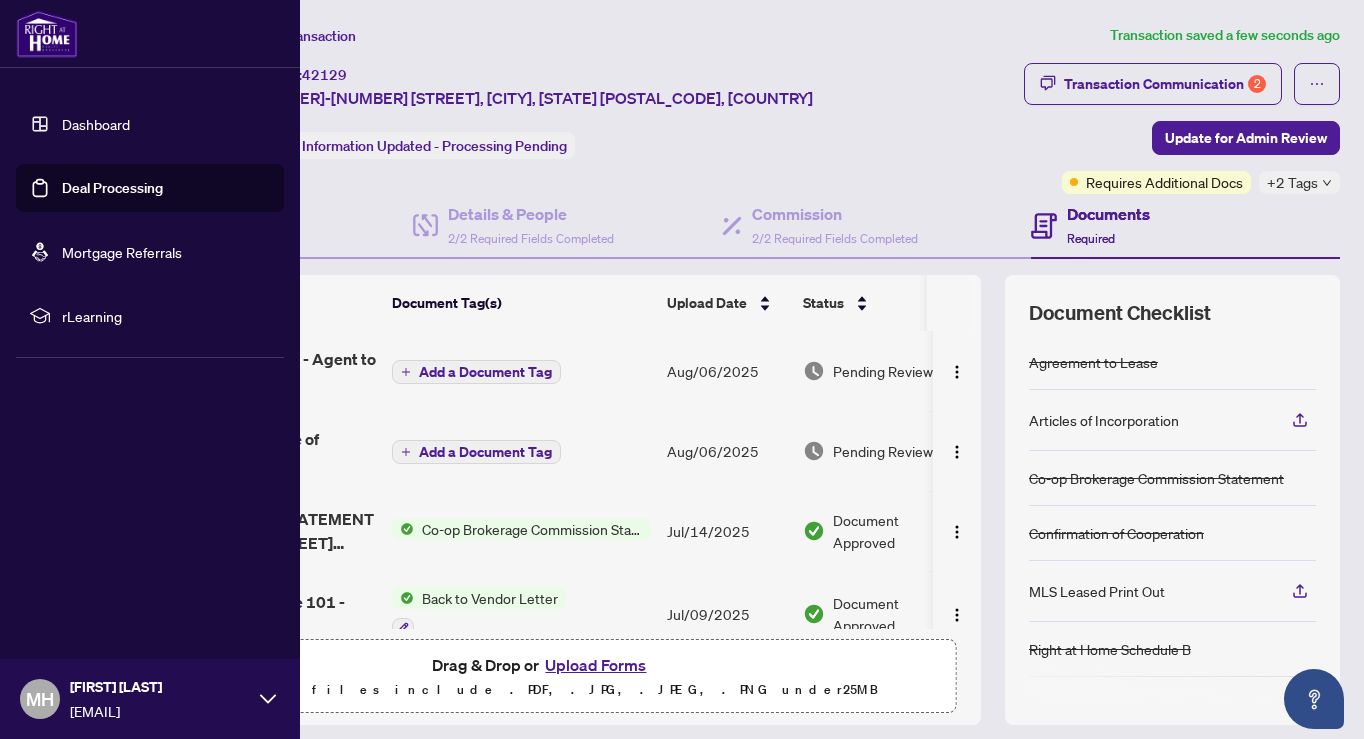 click on "Dashboard" at bounding box center (96, 124) 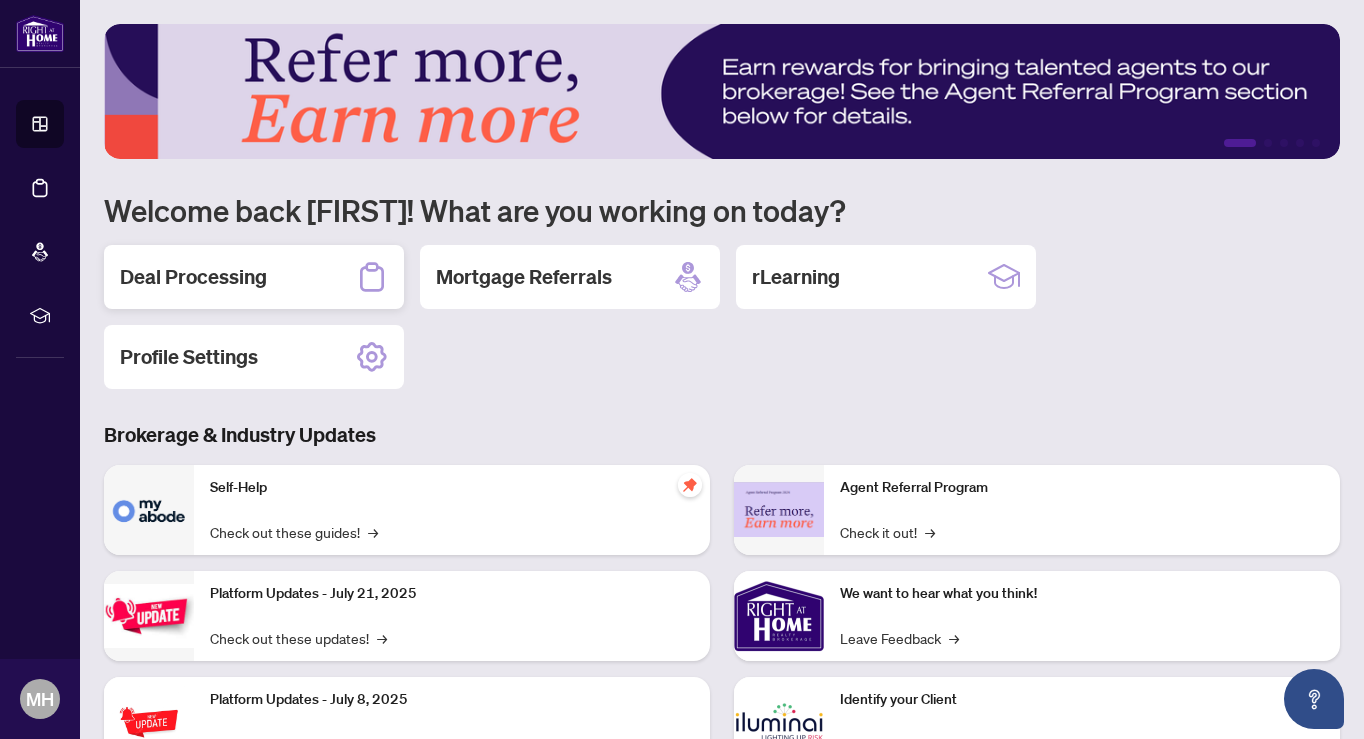 scroll, scrollTop: 0, scrollLeft: 0, axis: both 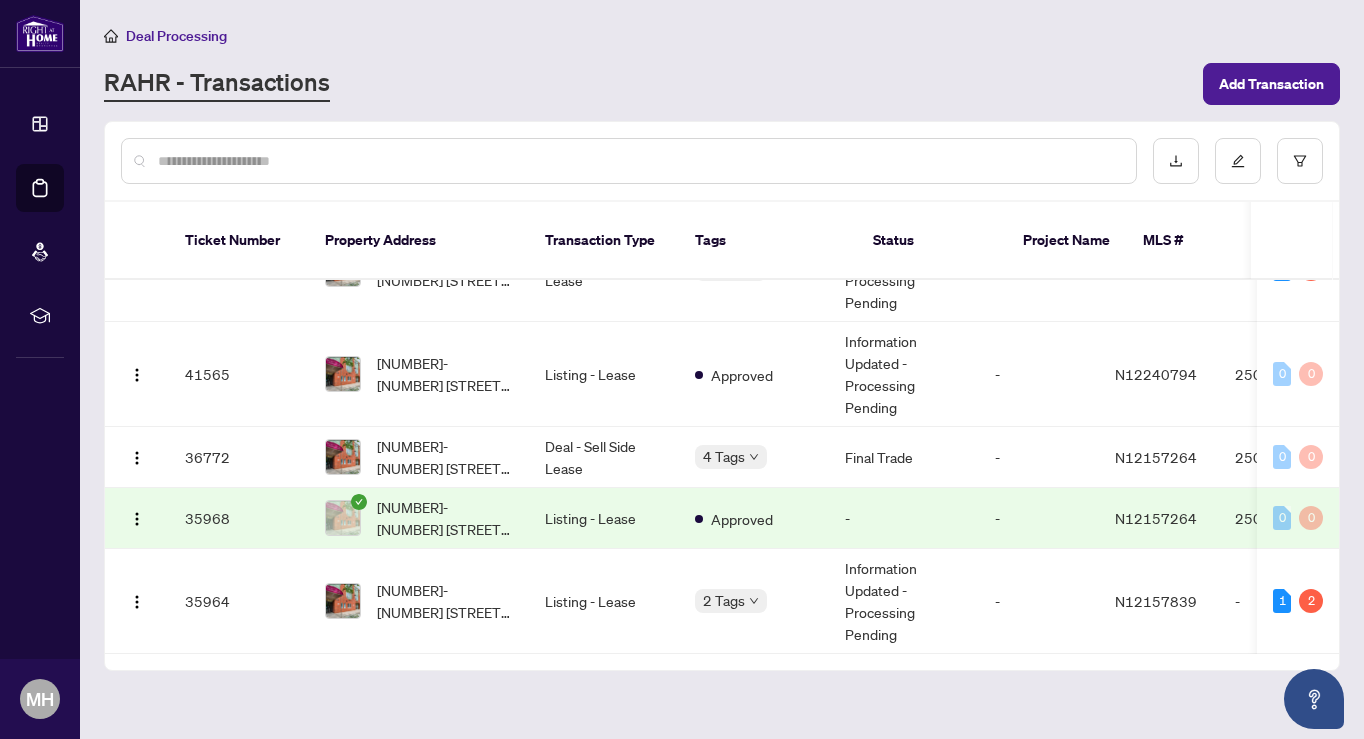 click on "[NUMBER]-[NUMBER] [STREET], [CITY], [STATE] [POSTAL_CODE], [COUNTRY]" at bounding box center [445, 518] 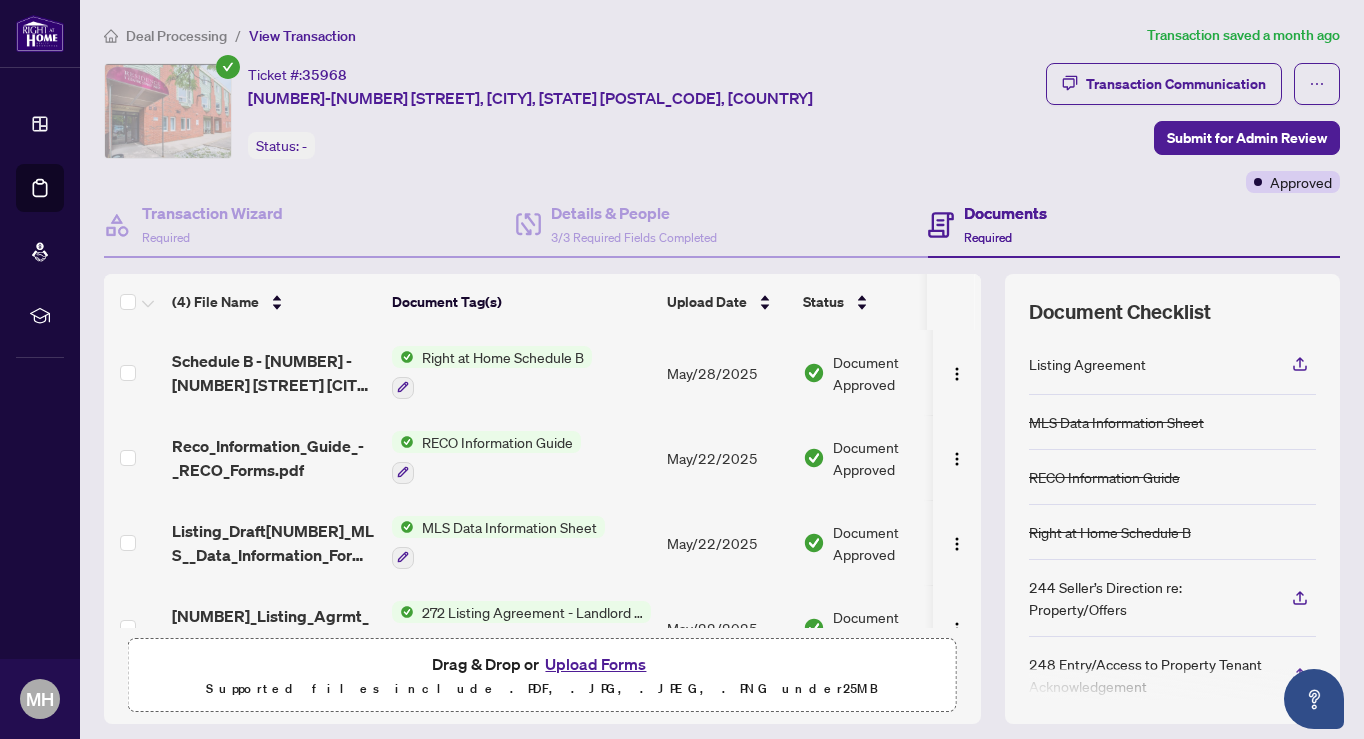 scroll, scrollTop: 0, scrollLeft: 0, axis: both 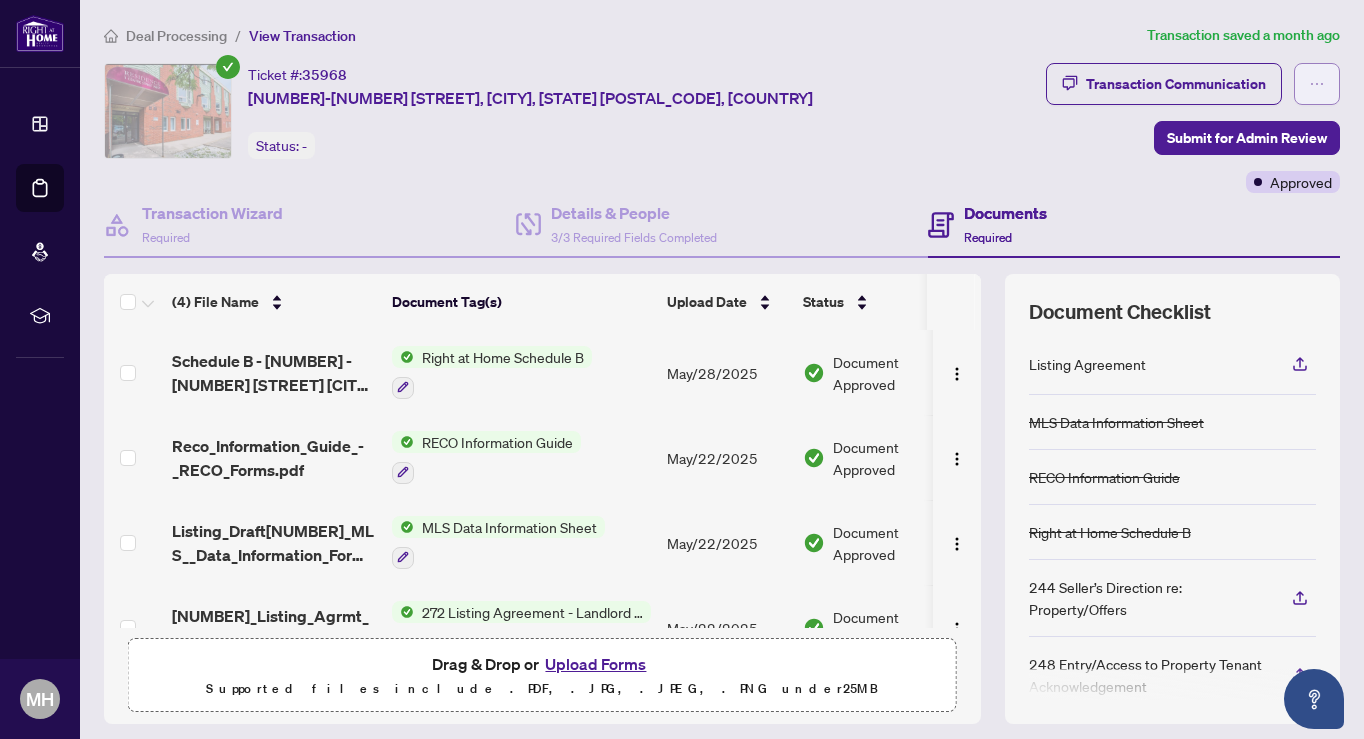 click 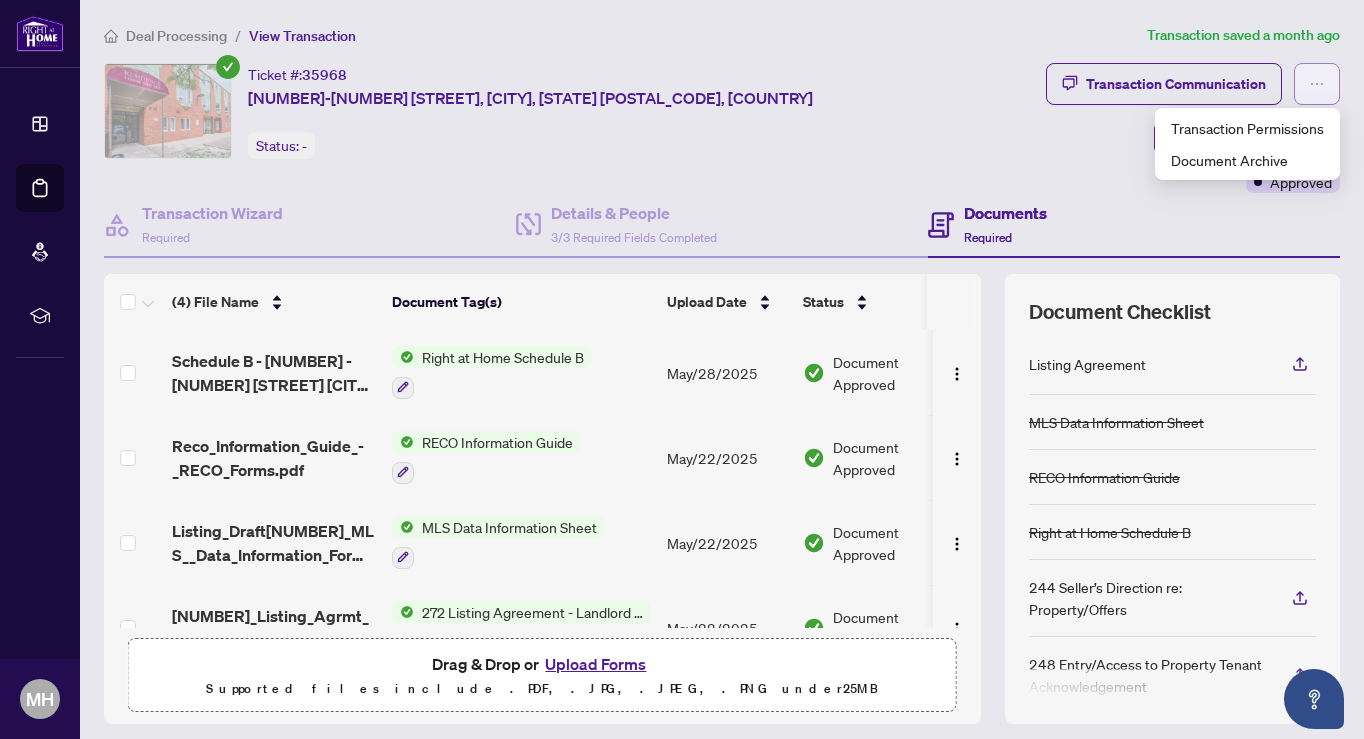 click 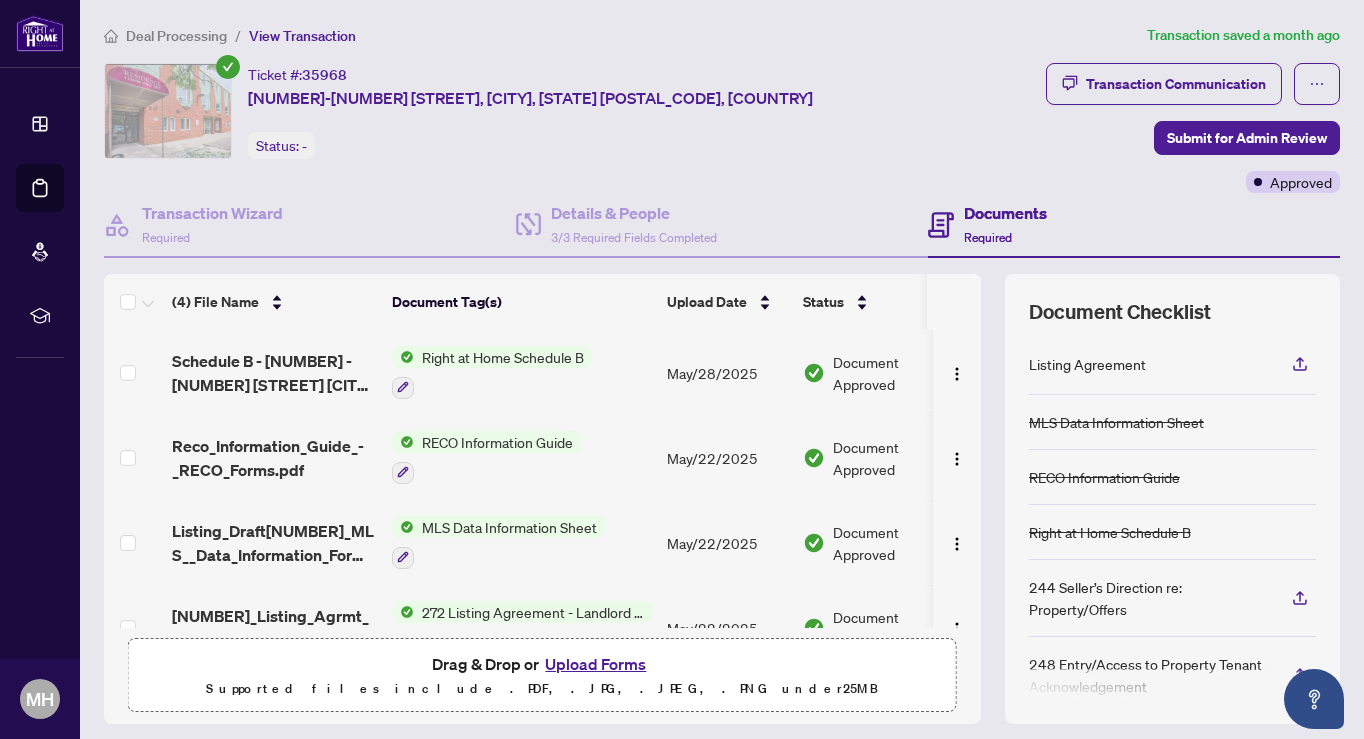click on "Upload Forms" at bounding box center [595, 664] 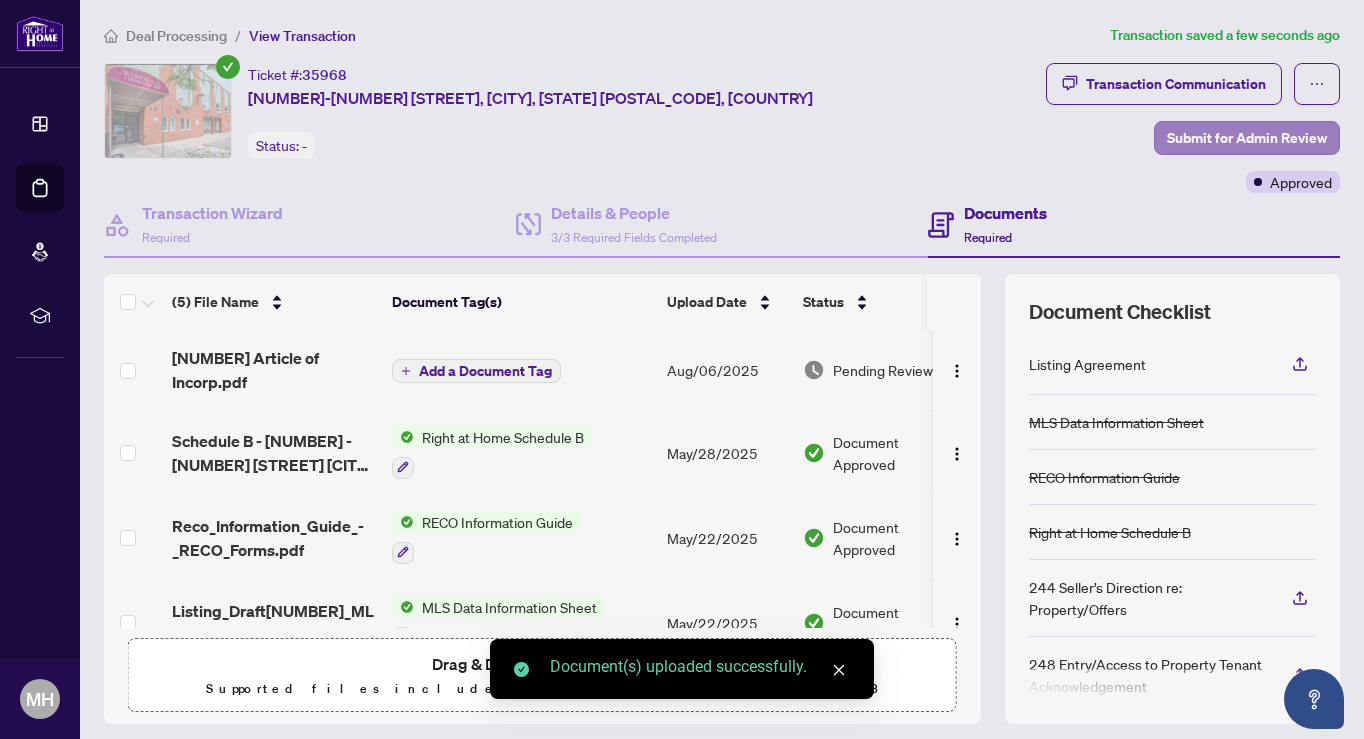 click on "Submit for Admin Review" at bounding box center [1247, 138] 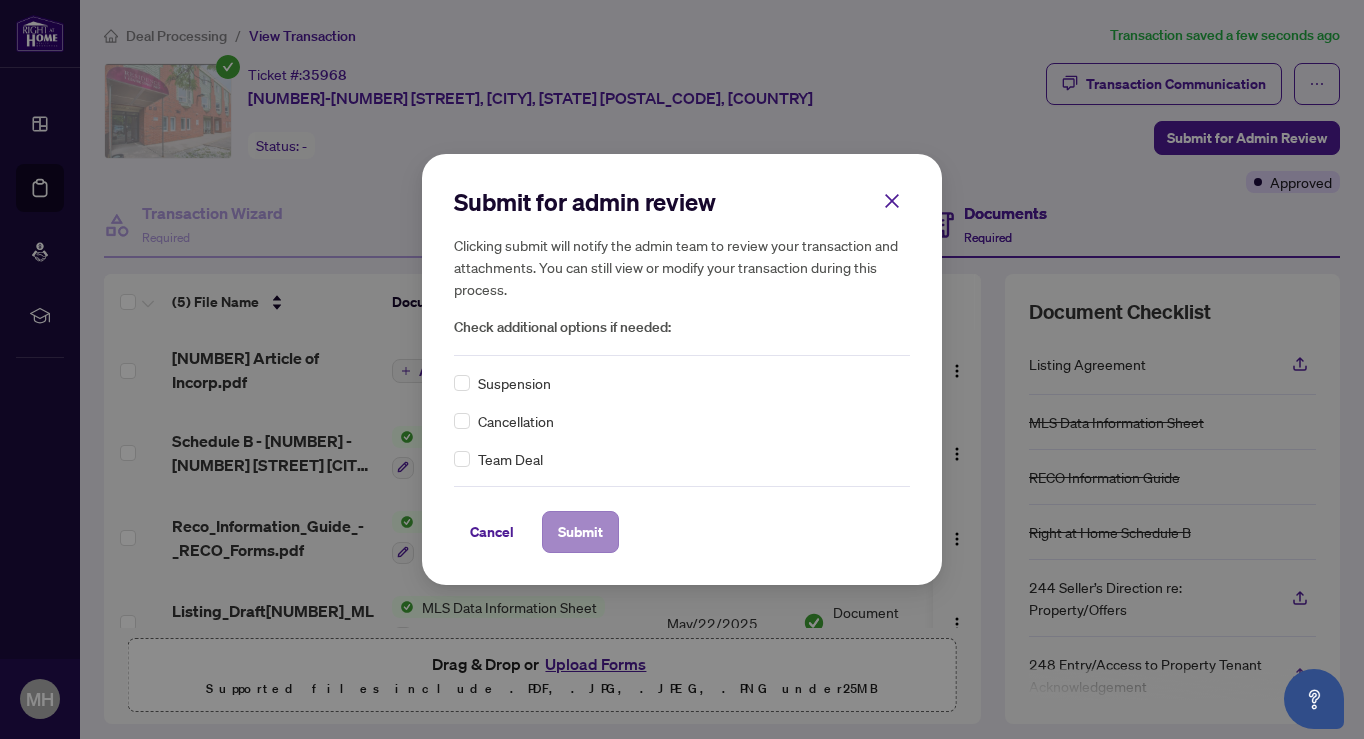 click on "Submit" at bounding box center [580, 532] 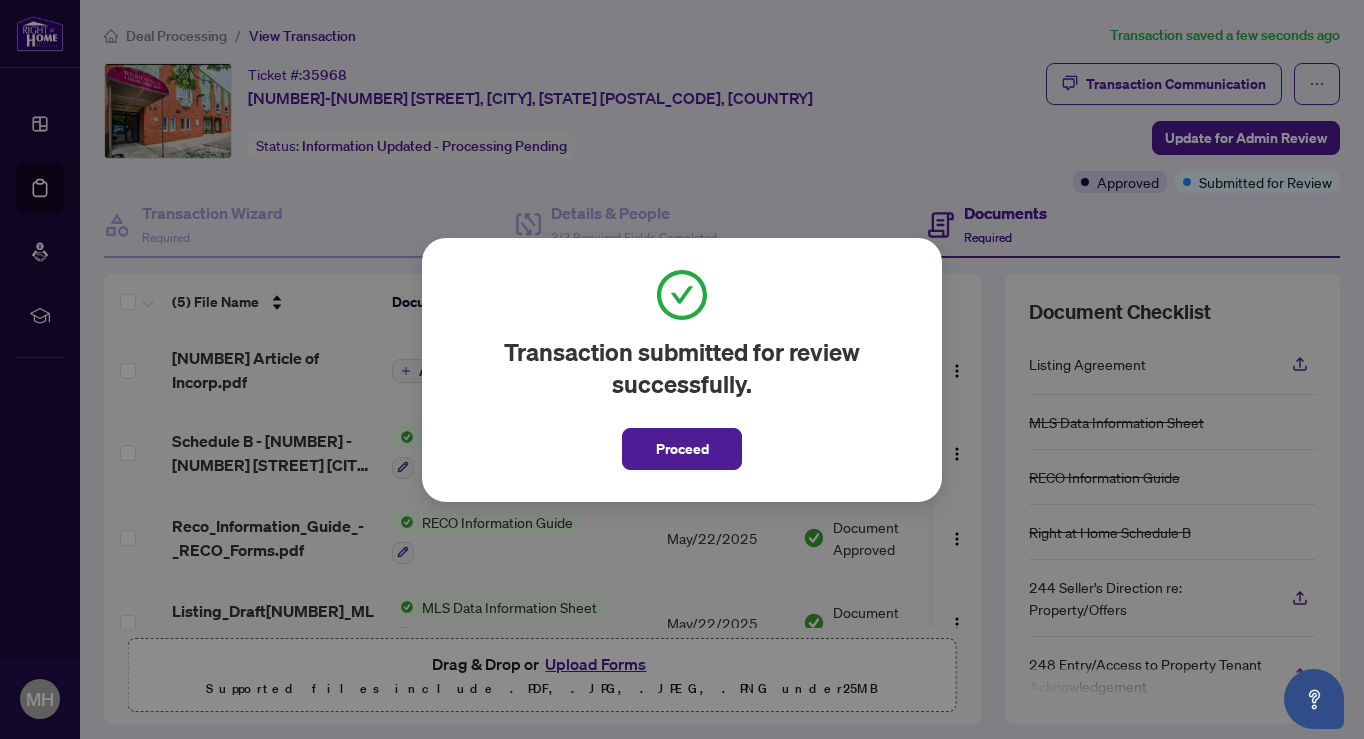 click on "Proceed" at bounding box center (682, 443) 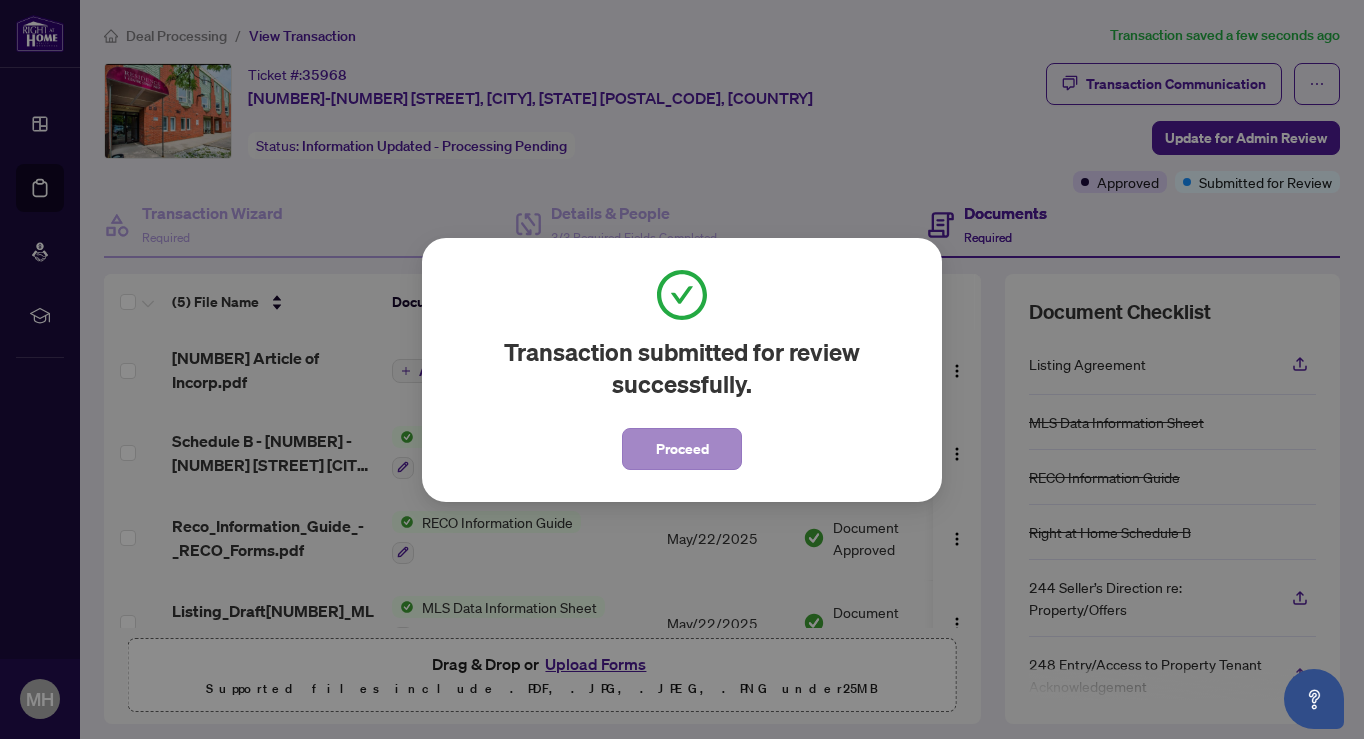 click on "Proceed" at bounding box center [682, 449] 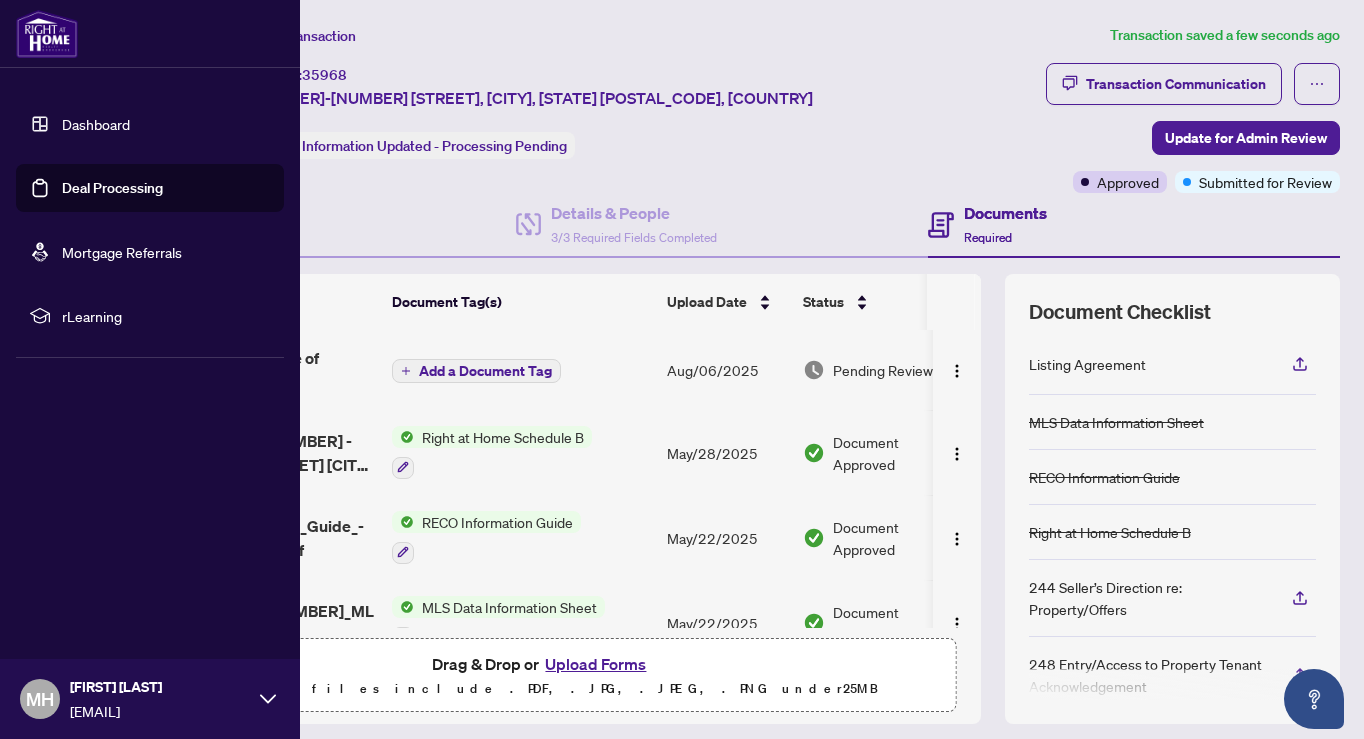 click on "Dashboard" at bounding box center [96, 124] 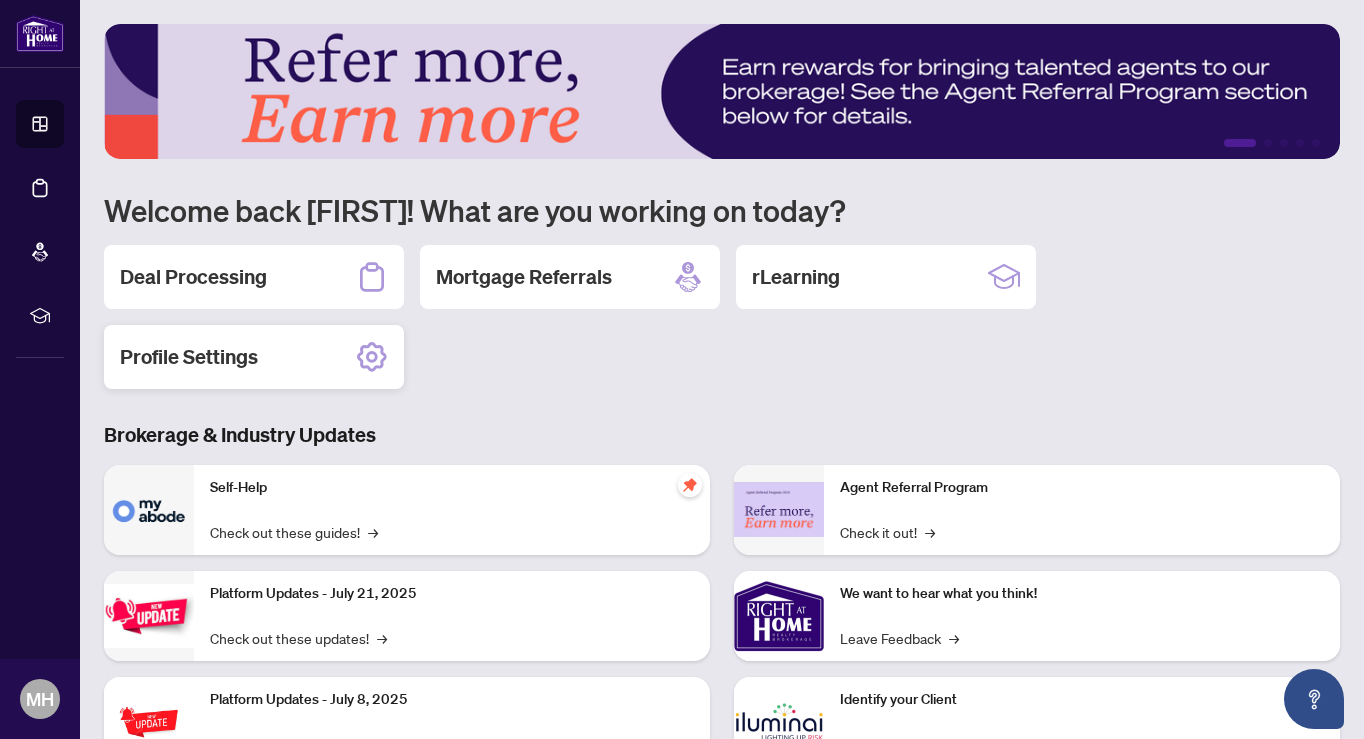 scroll, scrollTop: 0, scrollLeft: 0, axis: both 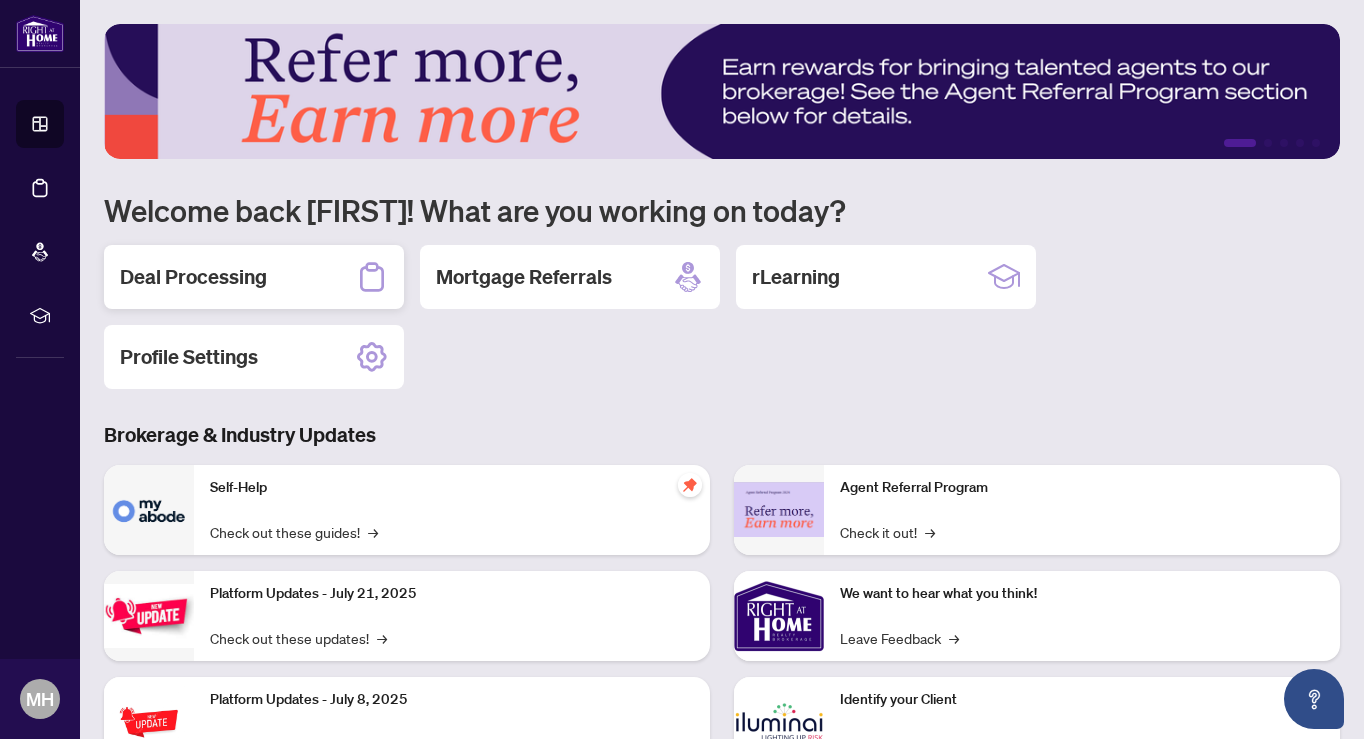 click on "Deal Processing" at bounding box center [254, 277] 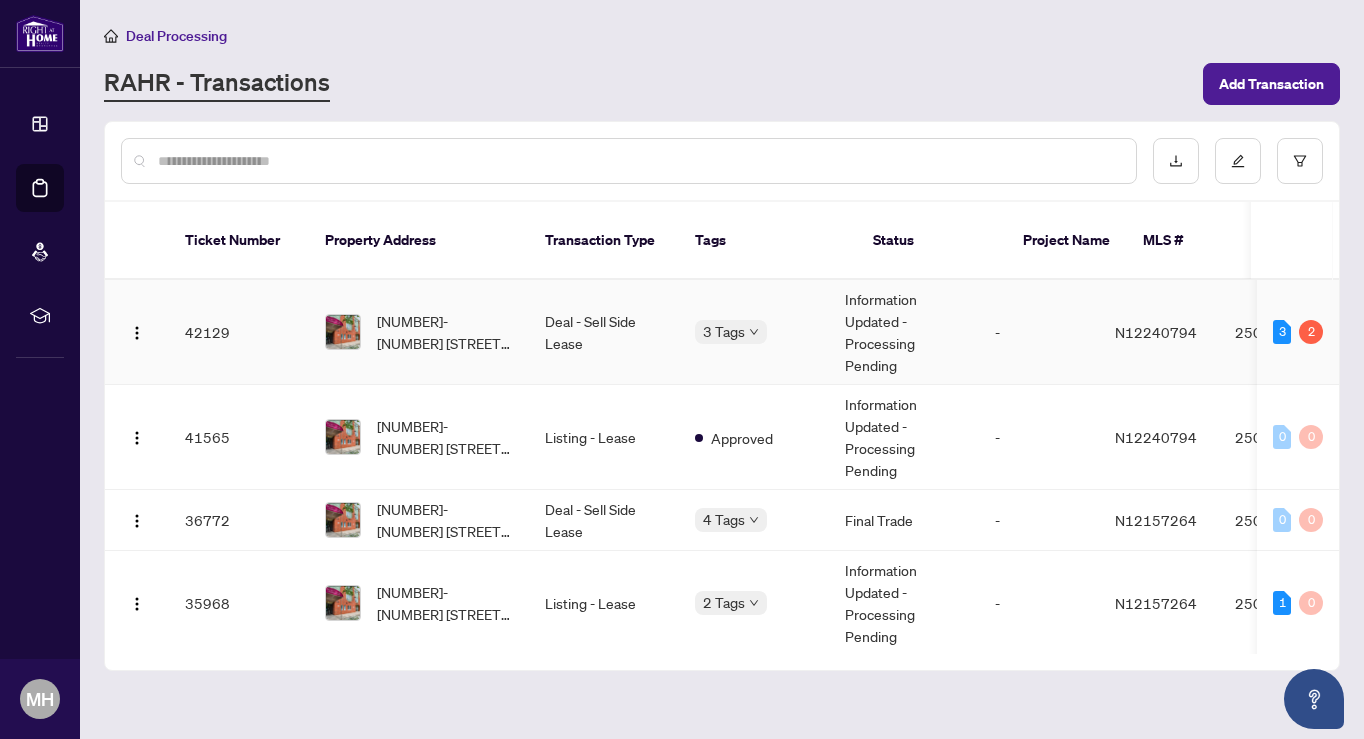 scroll, scrollTop: 0, scrollLeft: 0, axis: both 